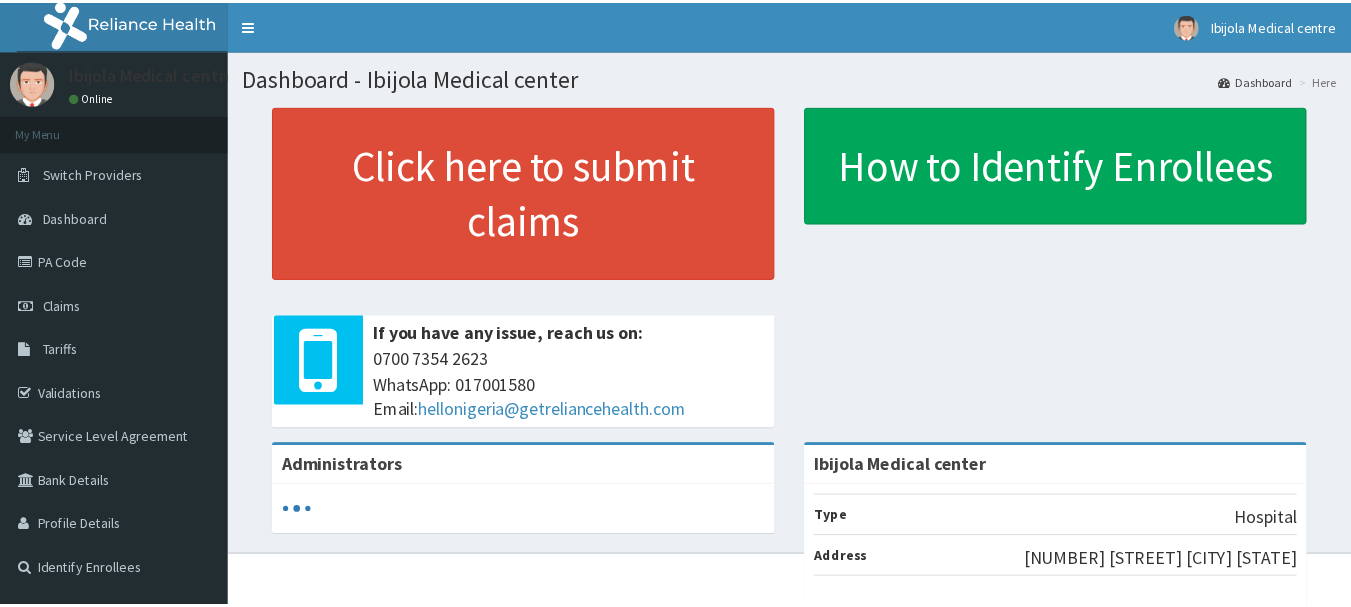 scroll, scrollTop: 0, scrollLeft: 0, axis: both 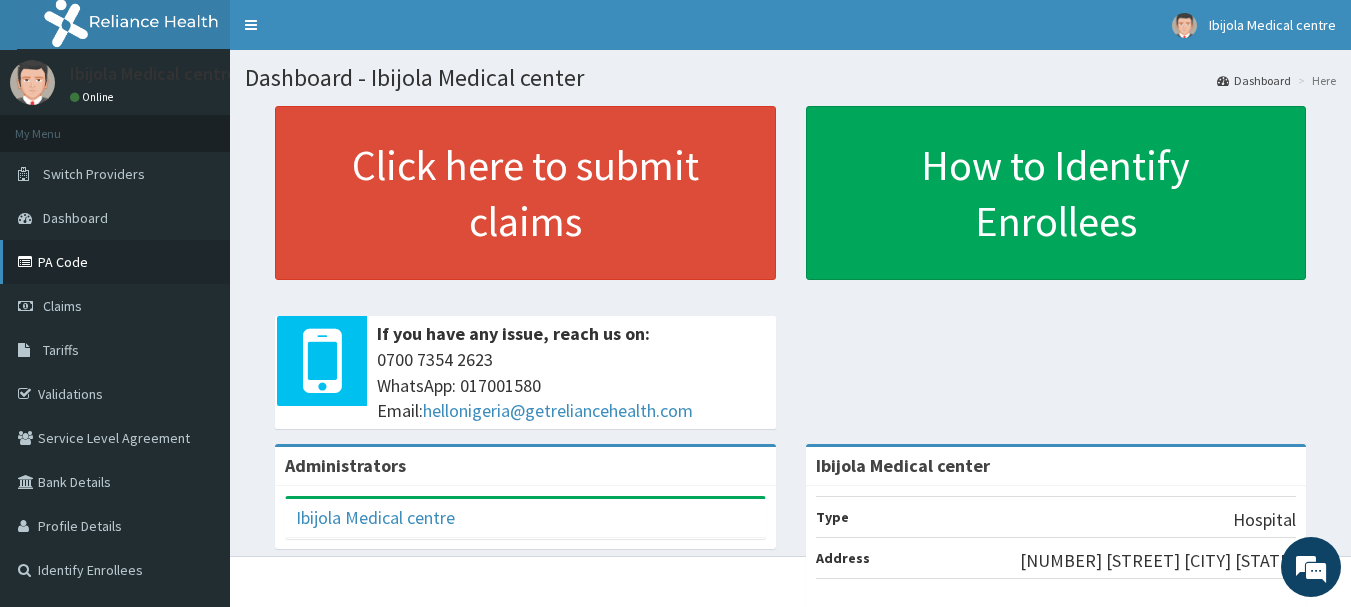 click on "PA Code" at bounding box center (115, 262) 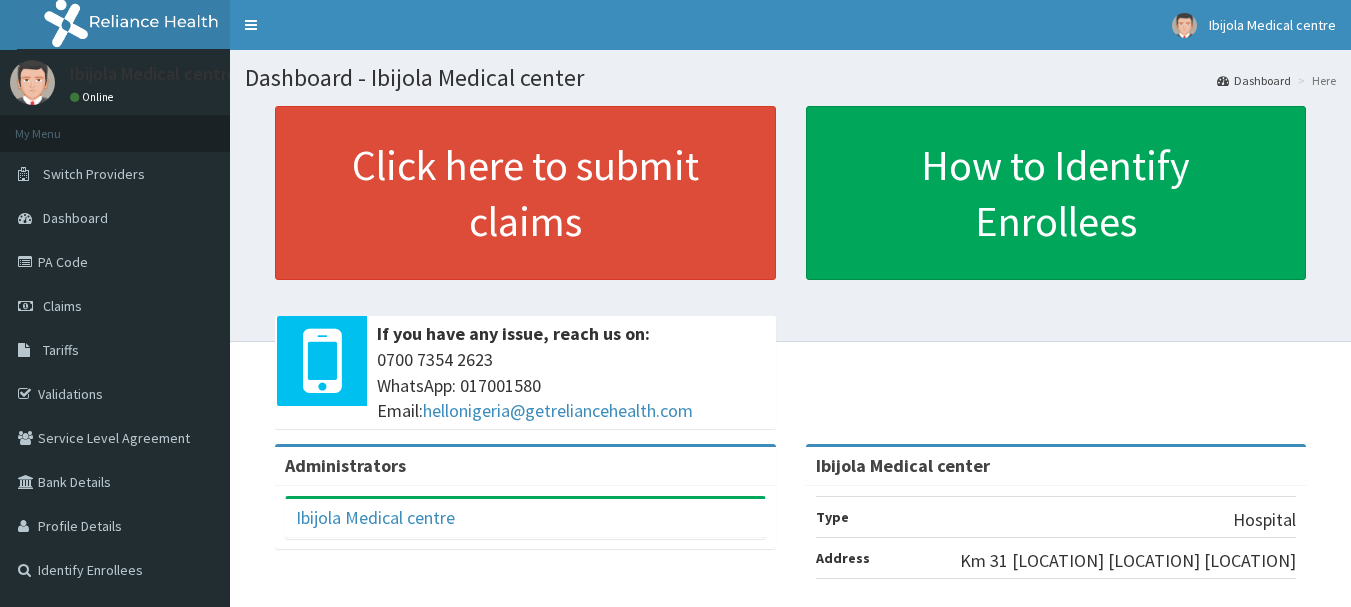 scroll, scrollTop: 0, scrollLeft: 0, axis: both 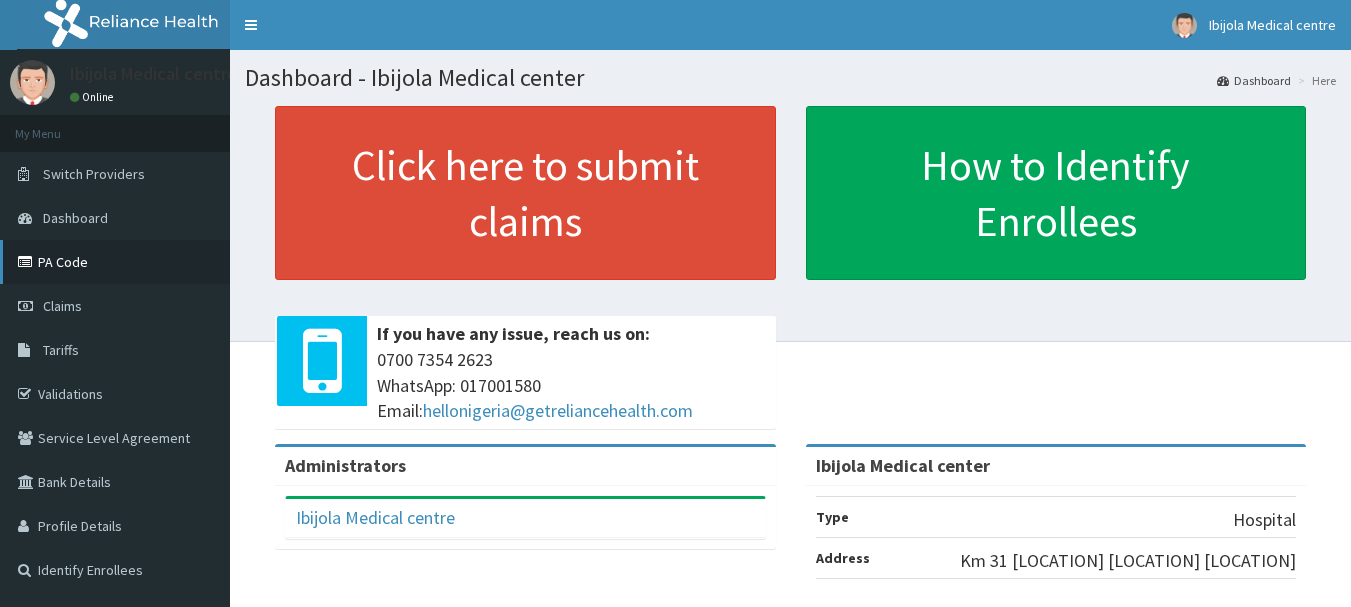 click on "PA Code" at bounding box center (115, 262) 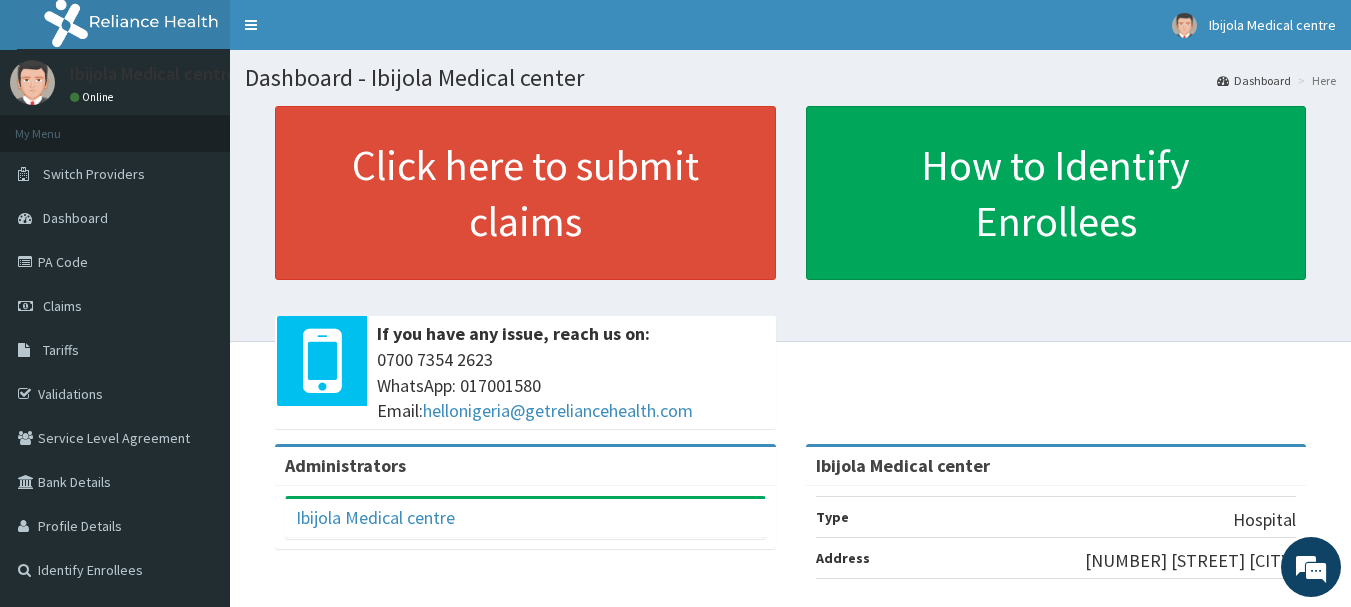 scroll, scrollTop: 0, scrollLeft: 0, axis: both 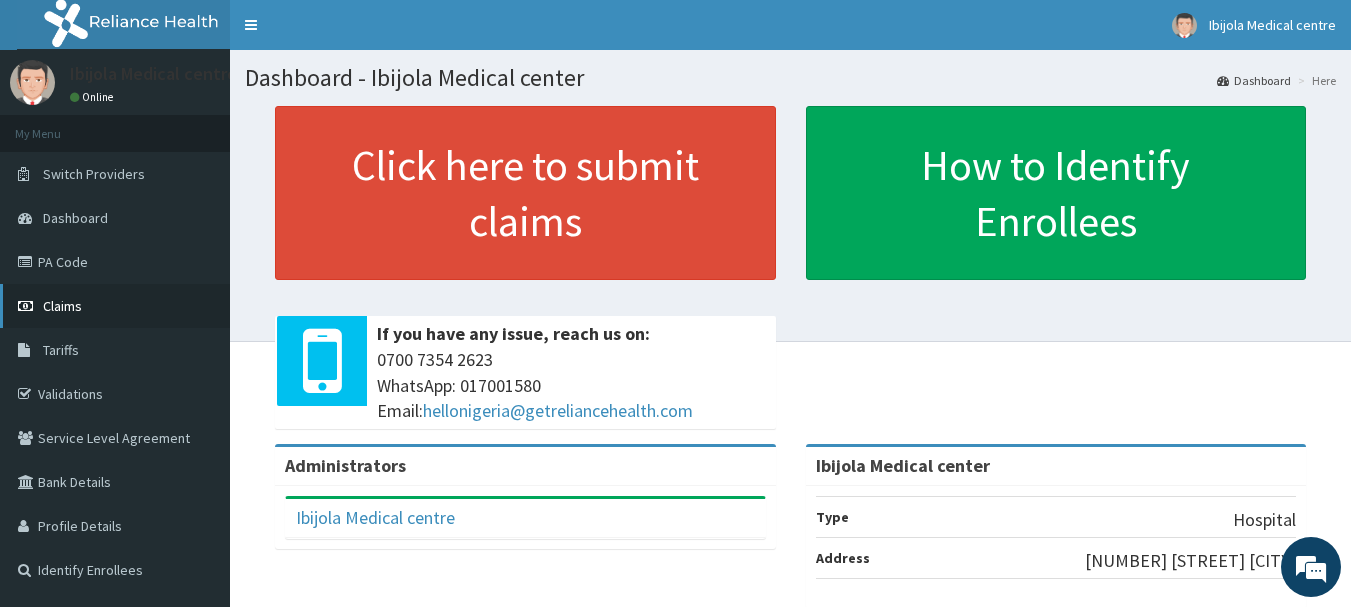 click on "Claims" at bounding box center (115, 306) 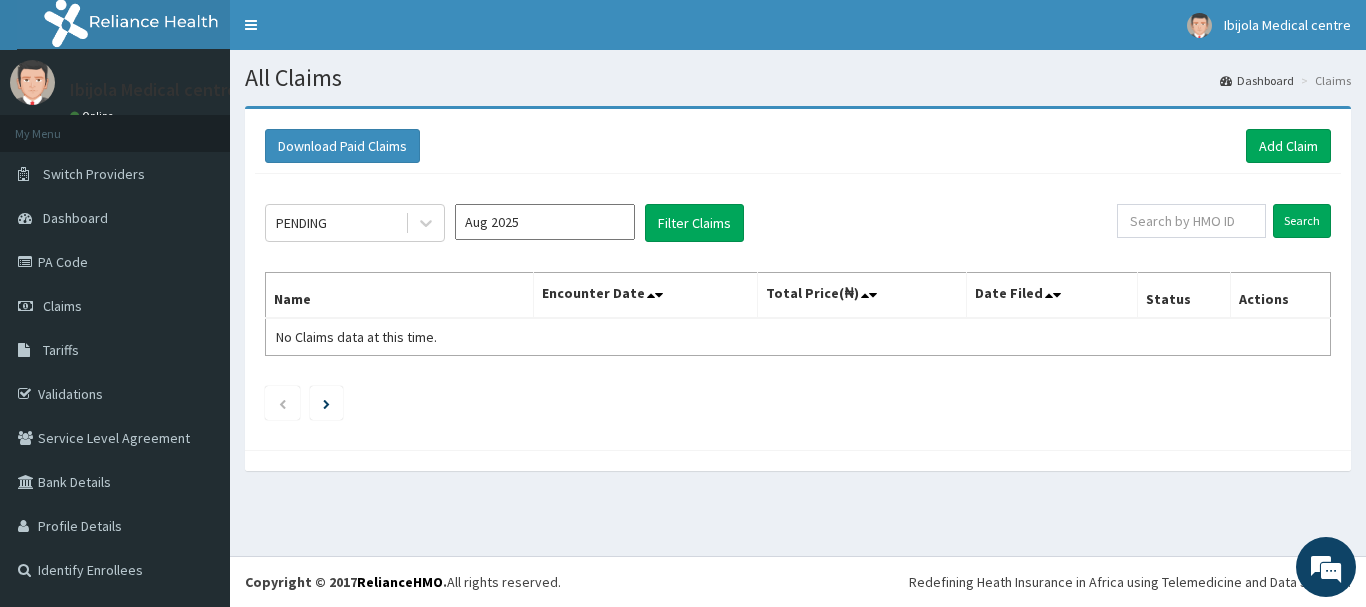scroll, scrollTop: 0, scrollLeft: 0, axis: both 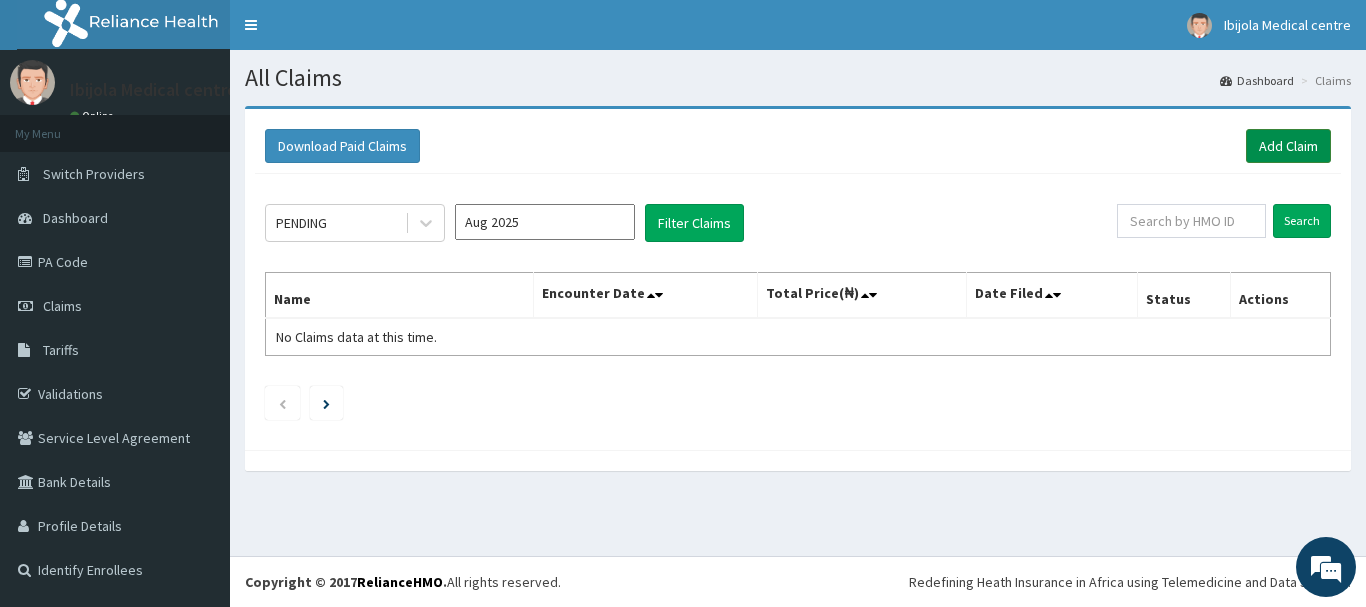 click on "Add Claim" at bounding box center [1288, 146] 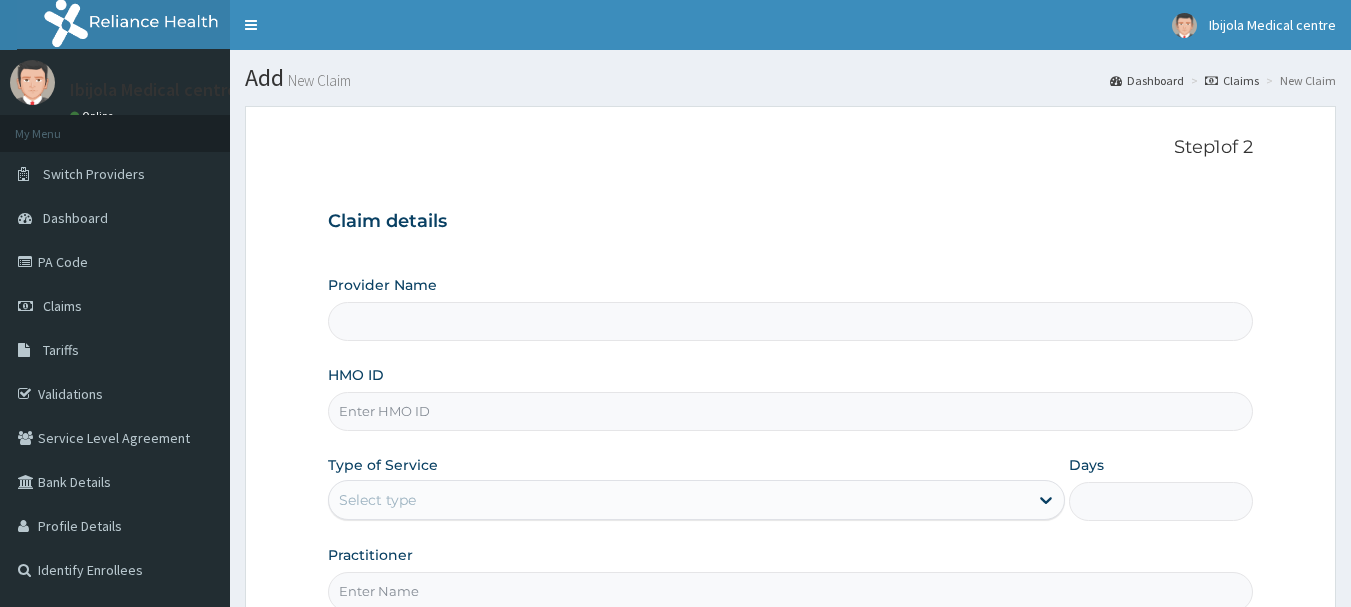 type on "Ibijola Medical center" 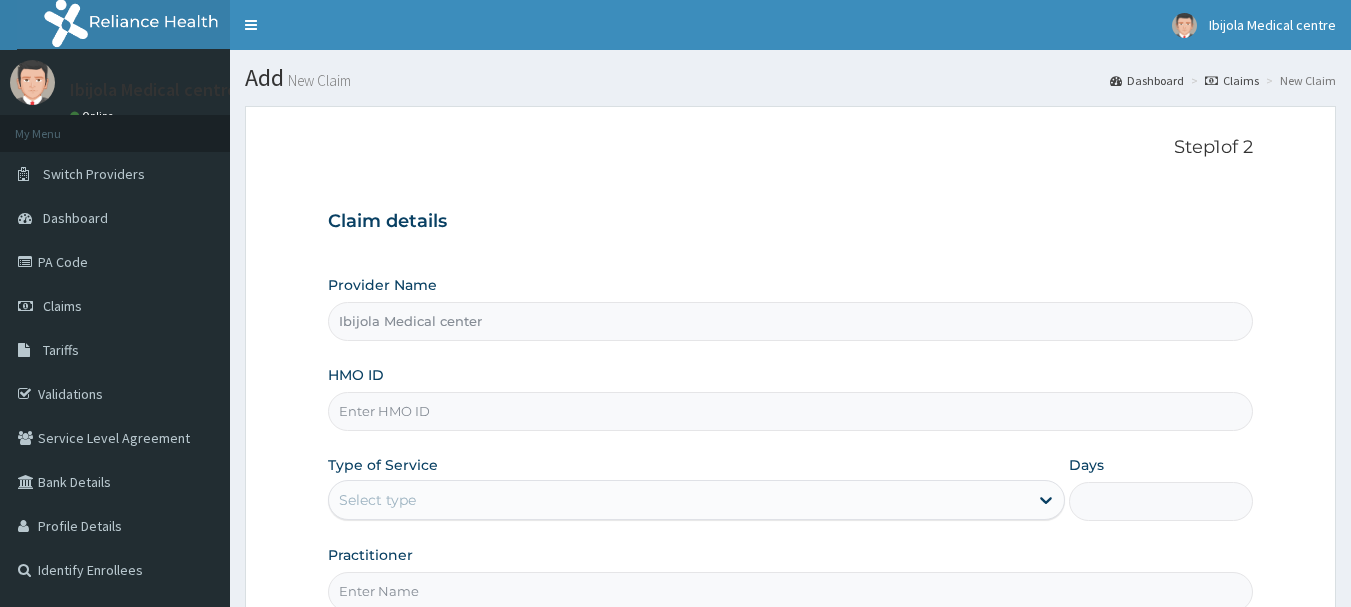 scroll, scrollTop: 0, scrollLeft: 0, axis: both 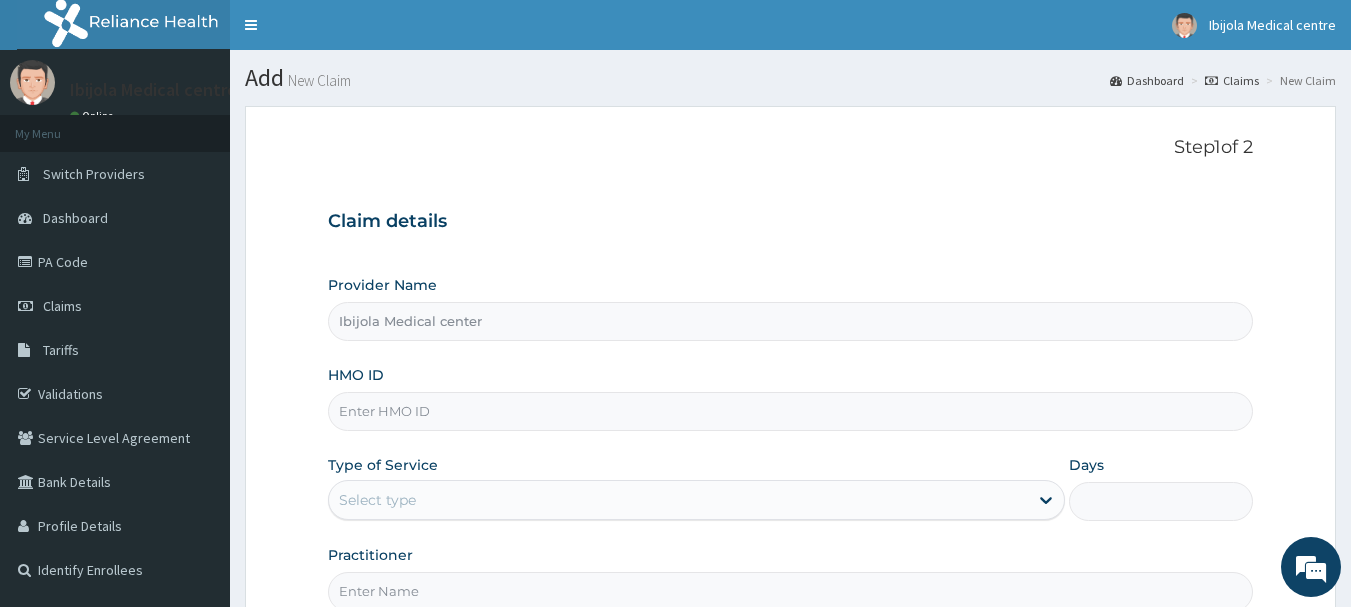 click on "HMO ID" at bounding box center (791, 411) 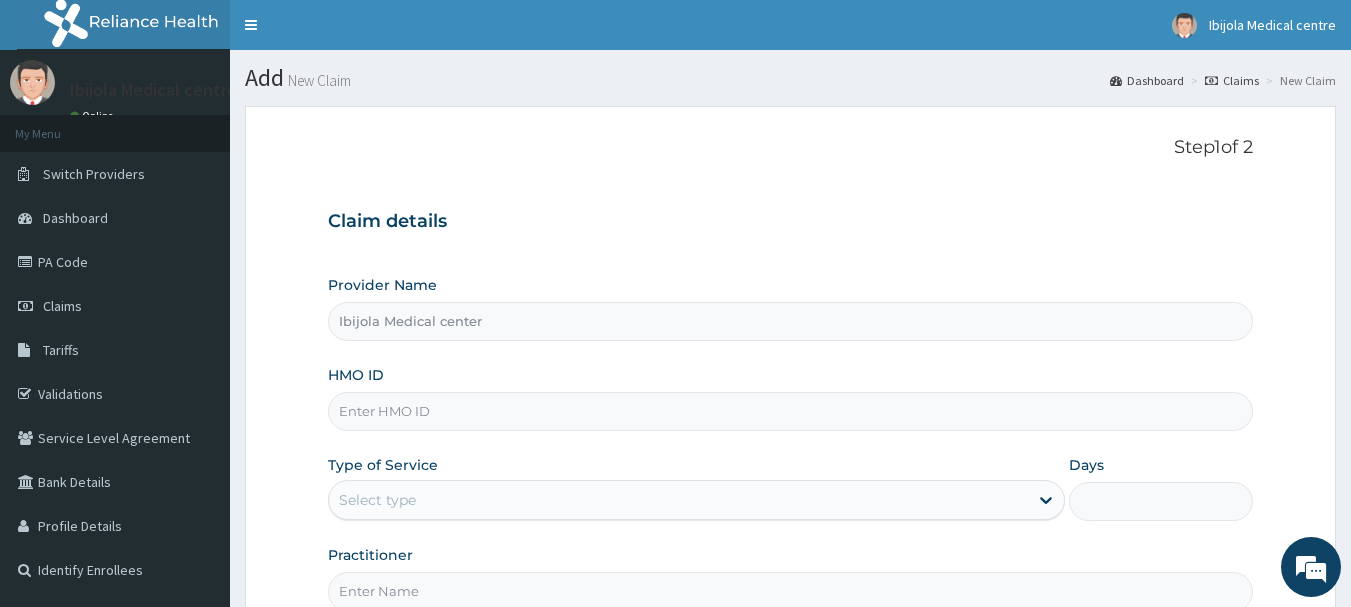 paste on "epl/10134/a" 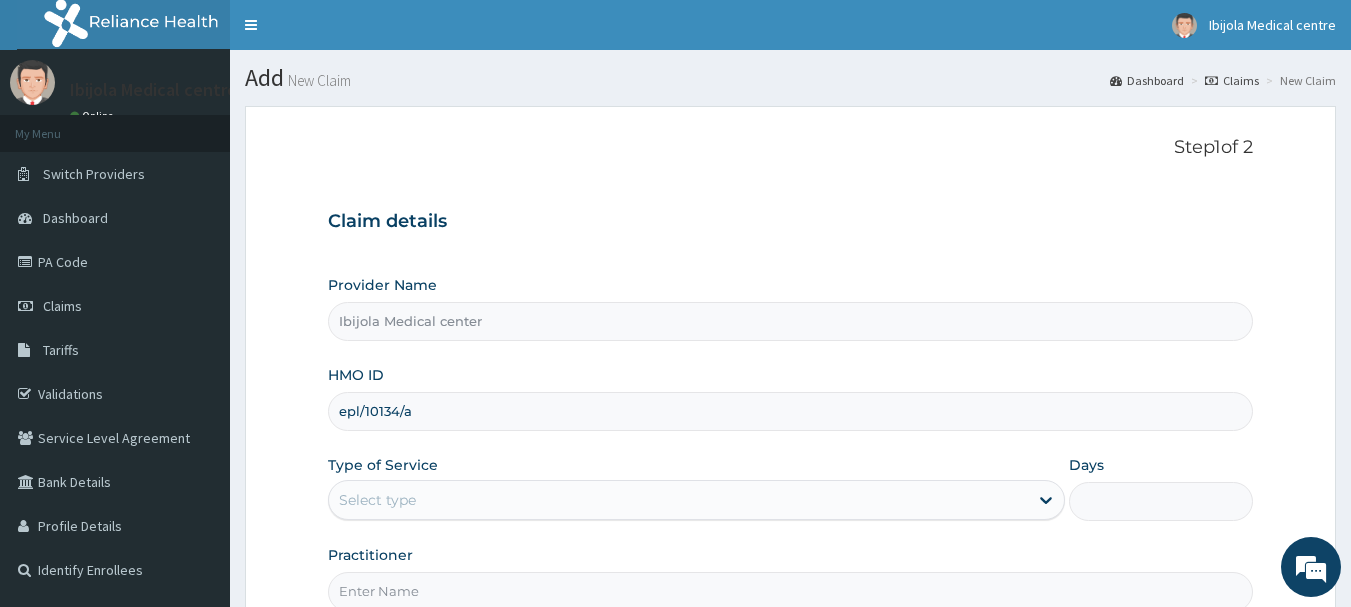 type on "epl/10134/a" 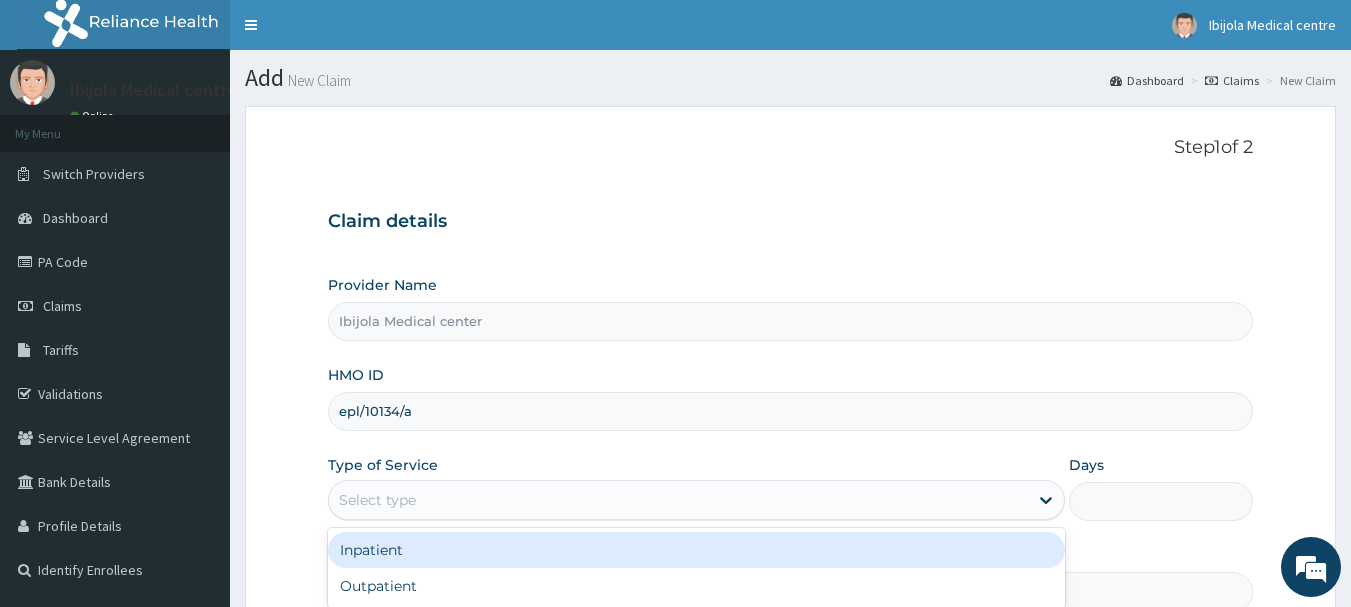 click on "Select type" at bounding box center [678, 500] 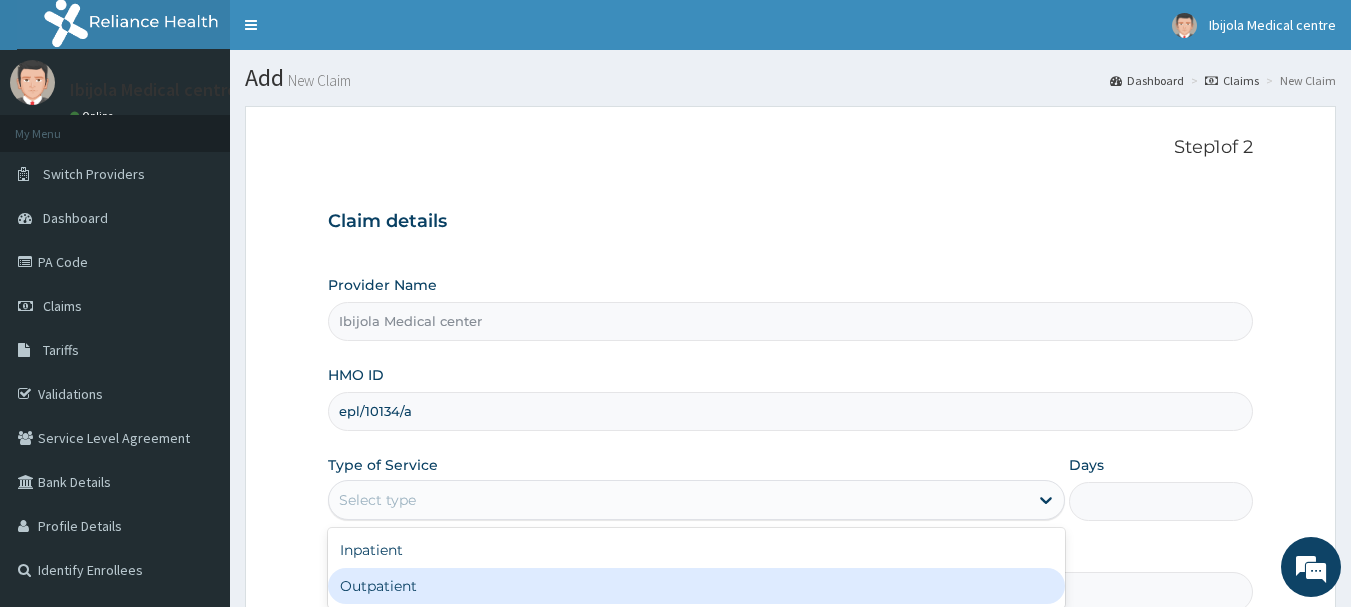click on "Outpatient" at bounding box center [696, 586] 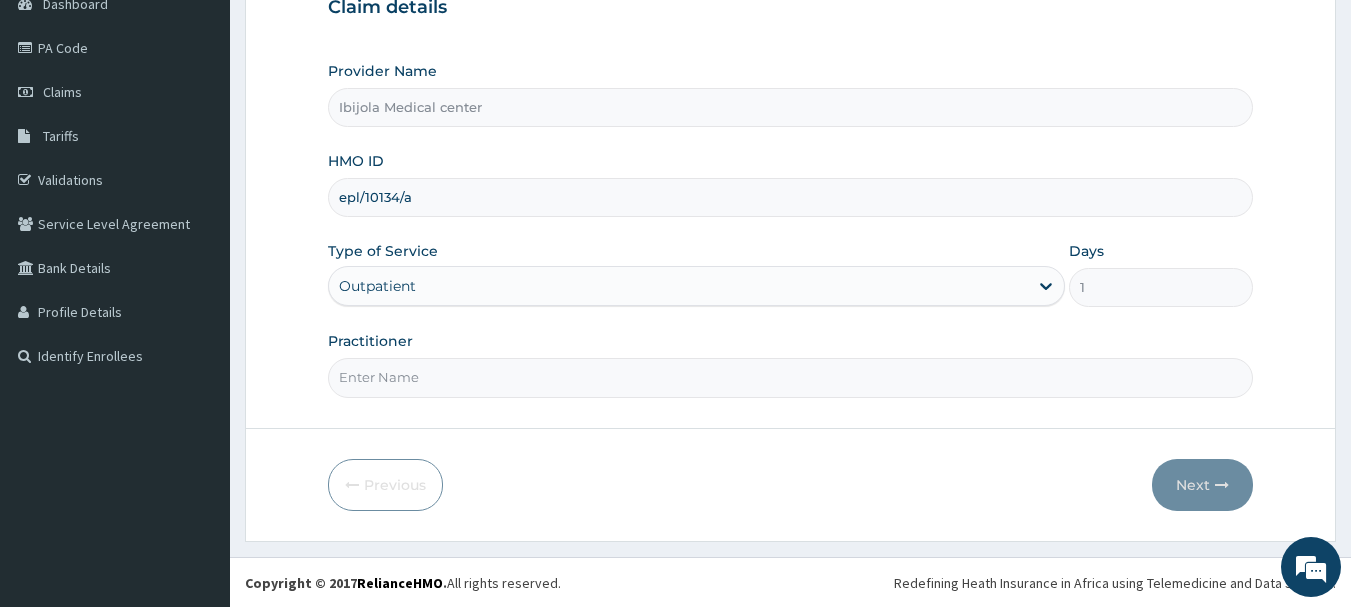 scroll, scrollTop: 215, scrollLeft: 0, axis: vertical 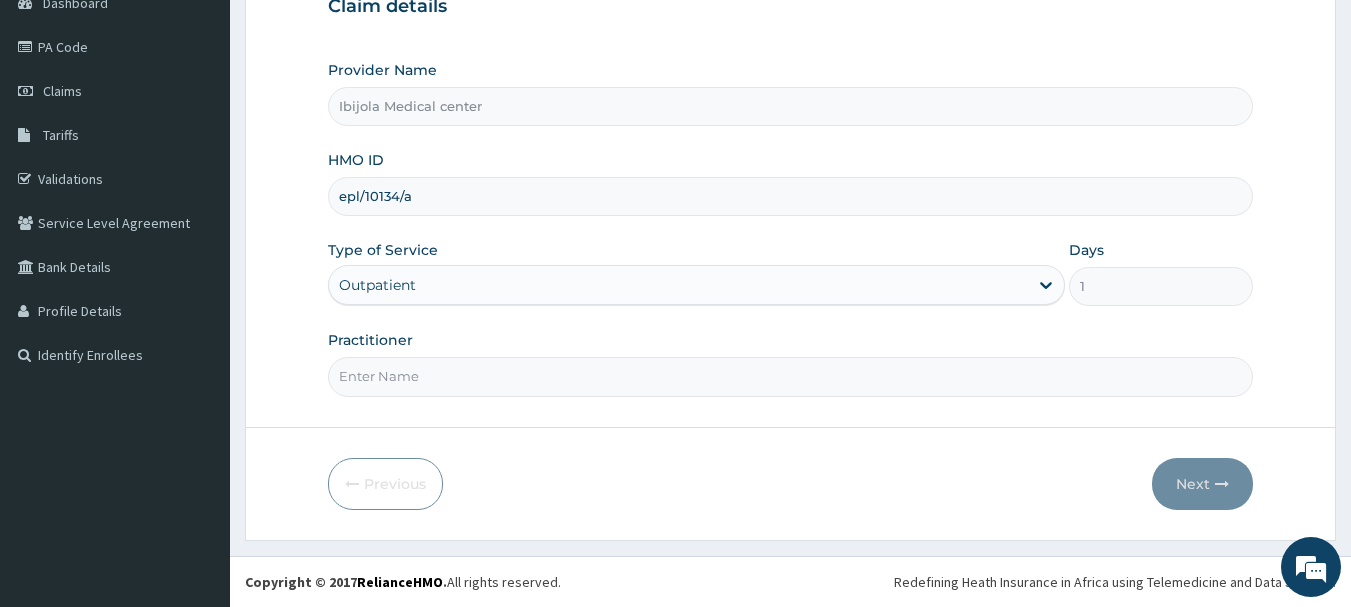 click on "Practitioner" at bounding box center (791, 376) 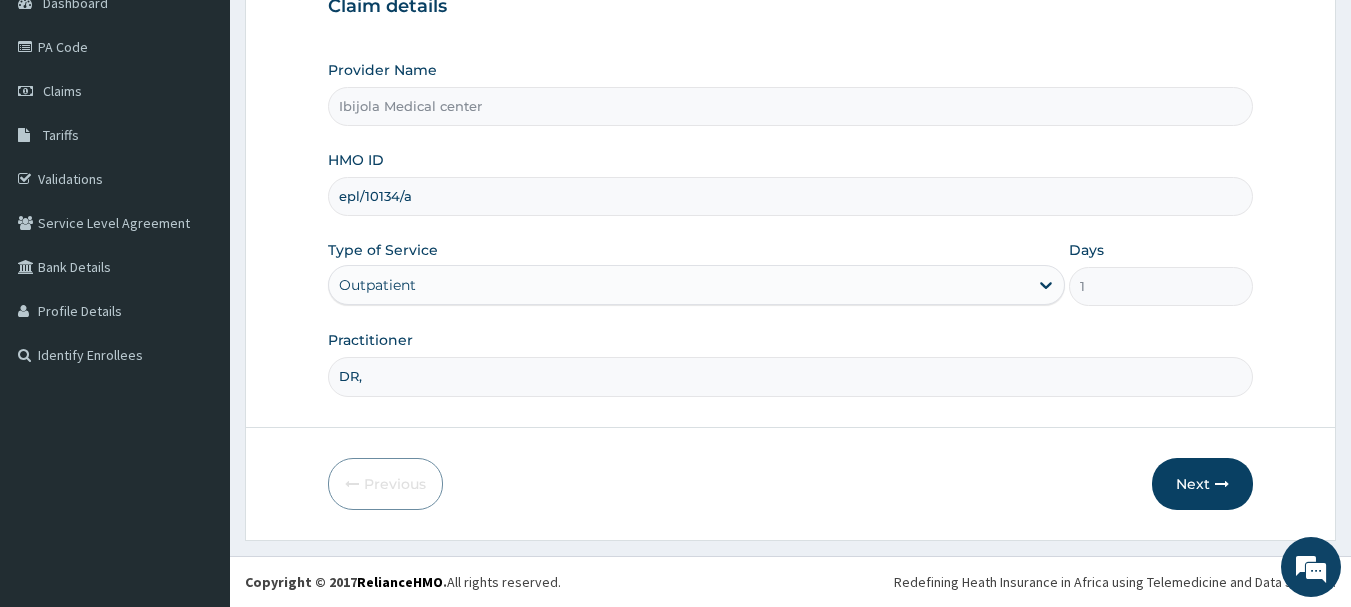 type on "DR," 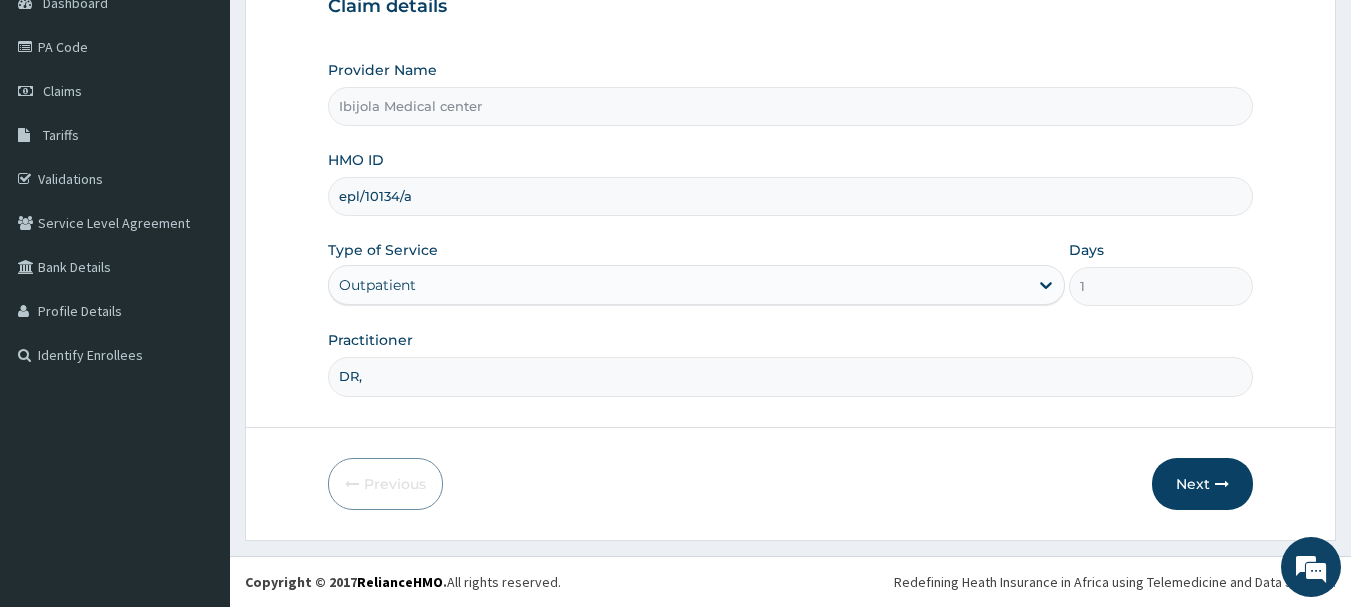 type 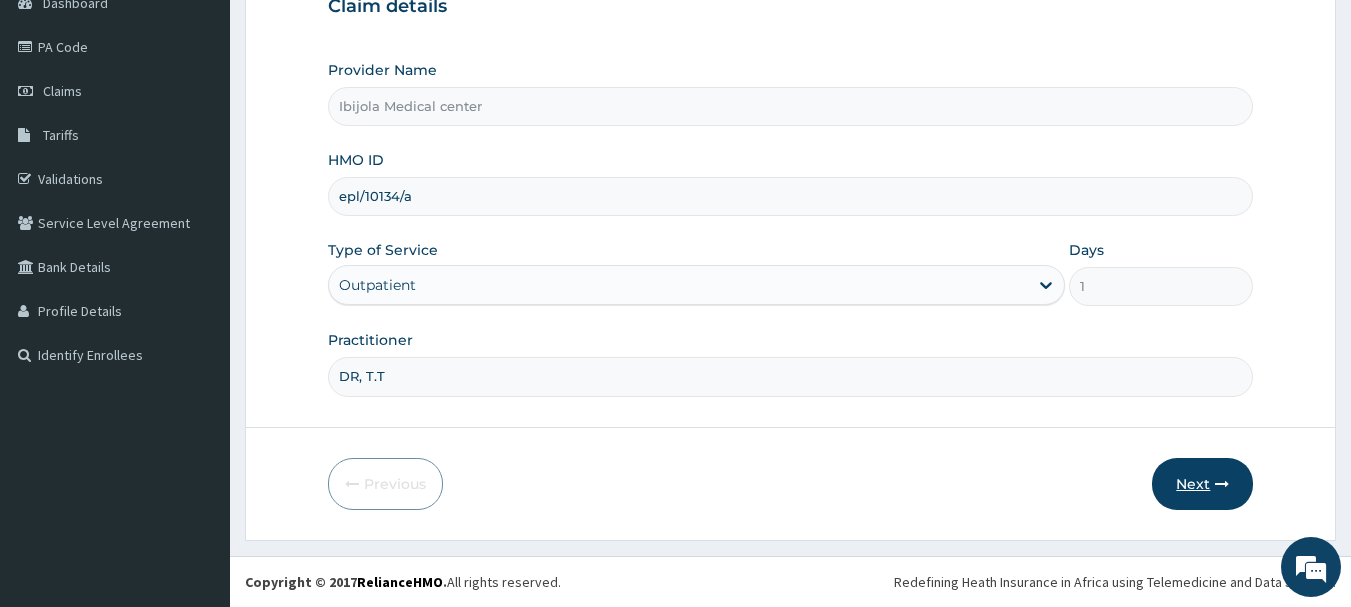 type on "DR, T.T" 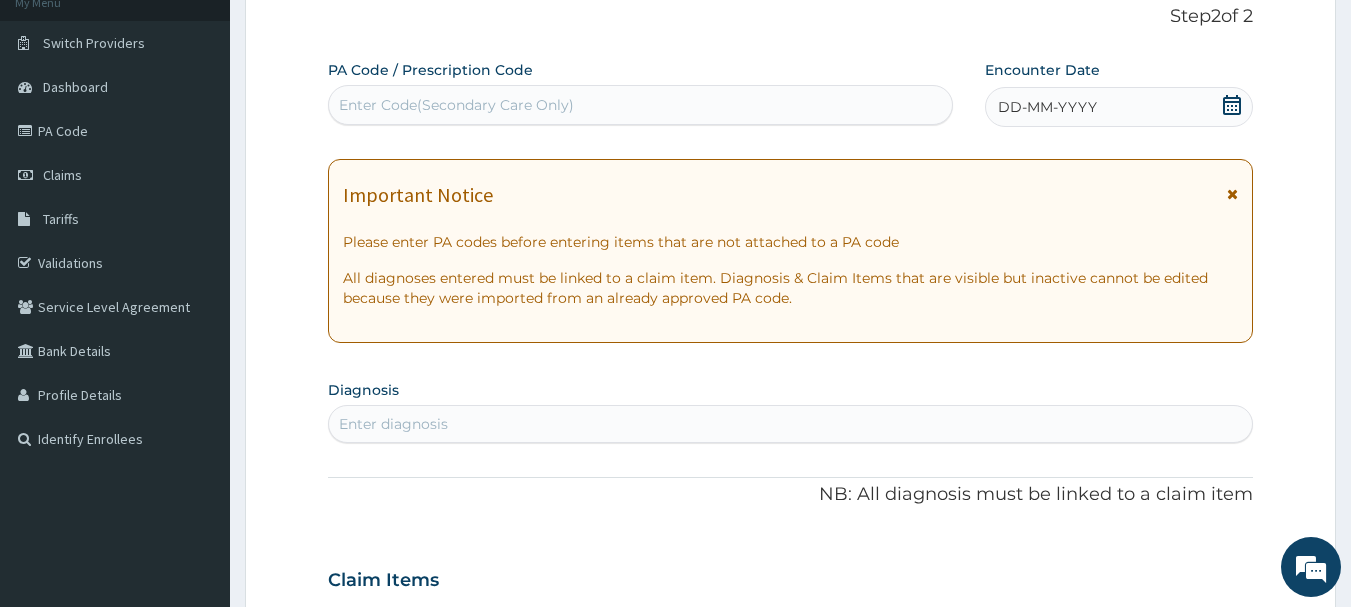 scroll, scrollTop: 15, scrollLeft: 0, axis: vertical 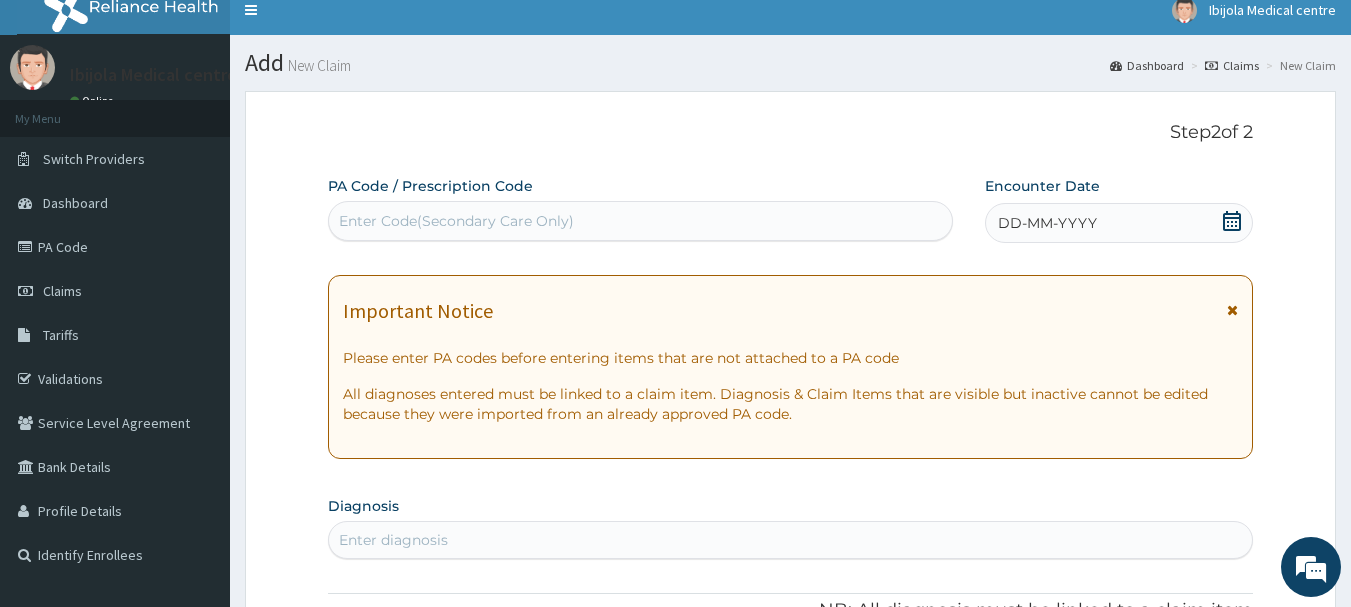 click on "Enter Code(Secondary Care Only)" at bounding box center (641, 221) 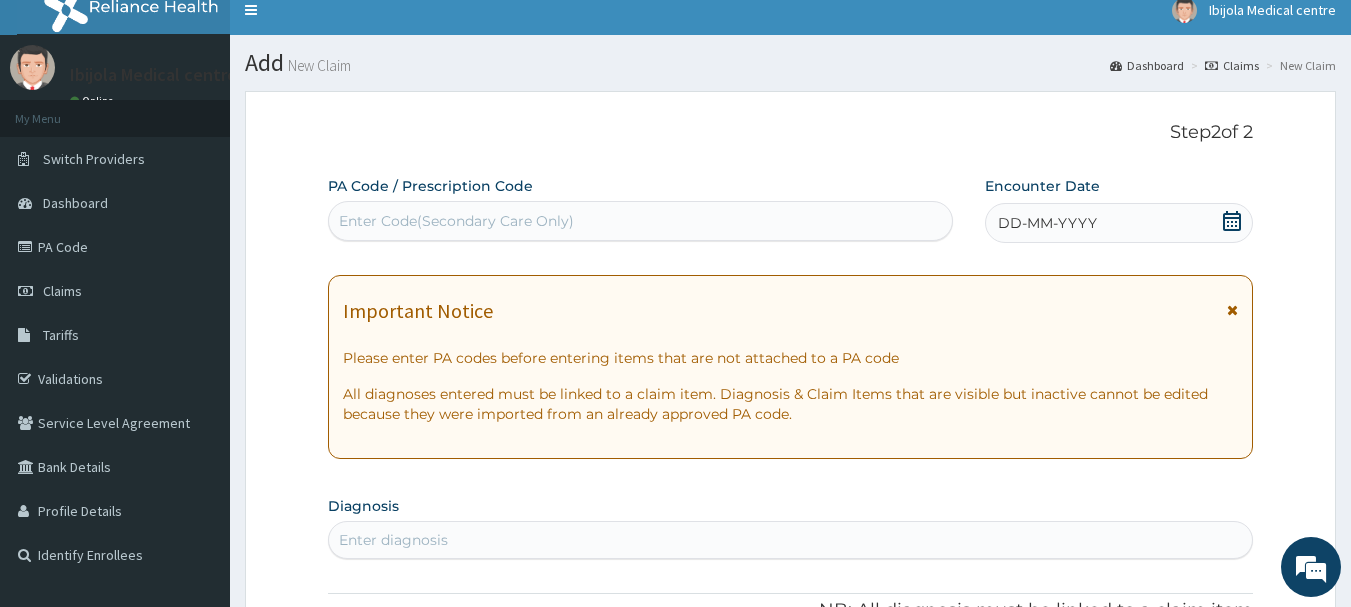 click on "Enter Code(Secondary Care Only)" at bounding box center [641, 221] 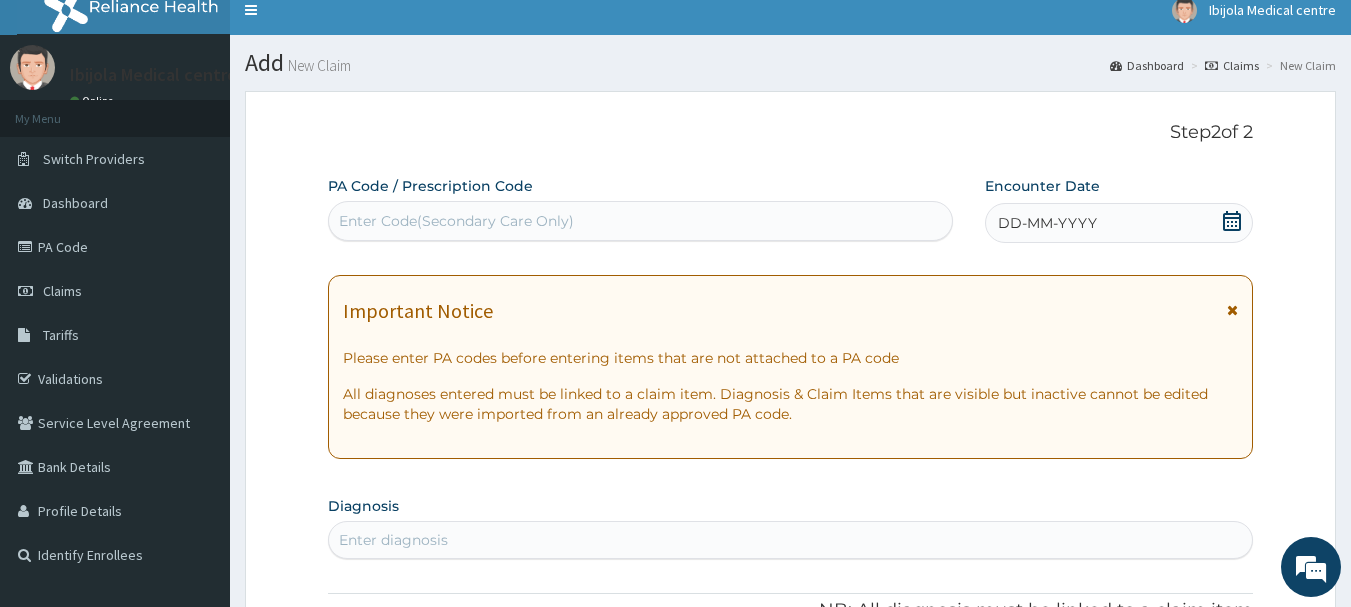 click on "Enter Code(Secondary Care Only)" at bounding box center (456, 221) 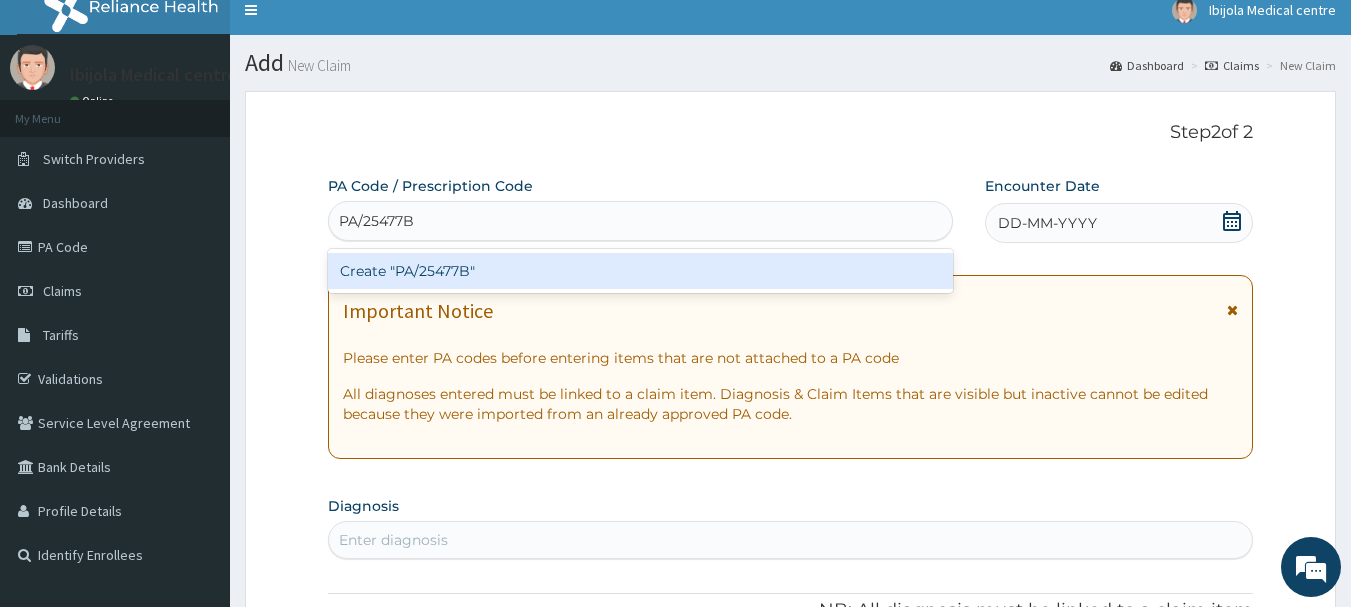 click on "Create "PA/25477B"" at bounding box center [641, 271] 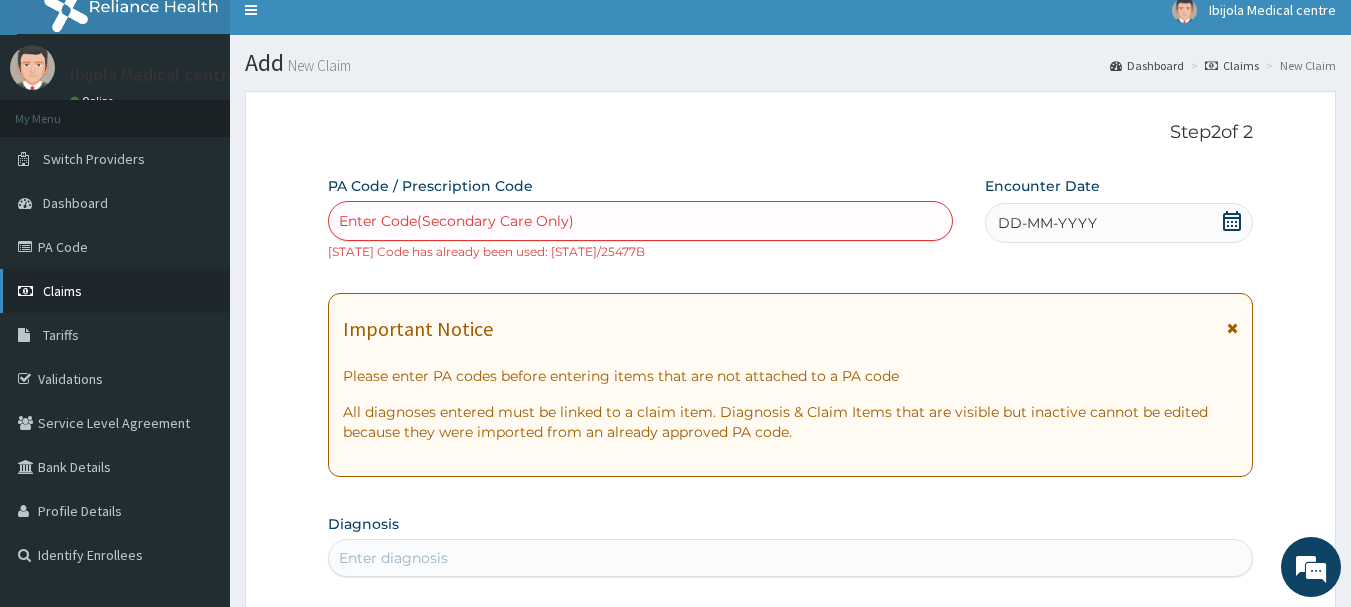 click on "Claims" at bounding box center [115, 291] 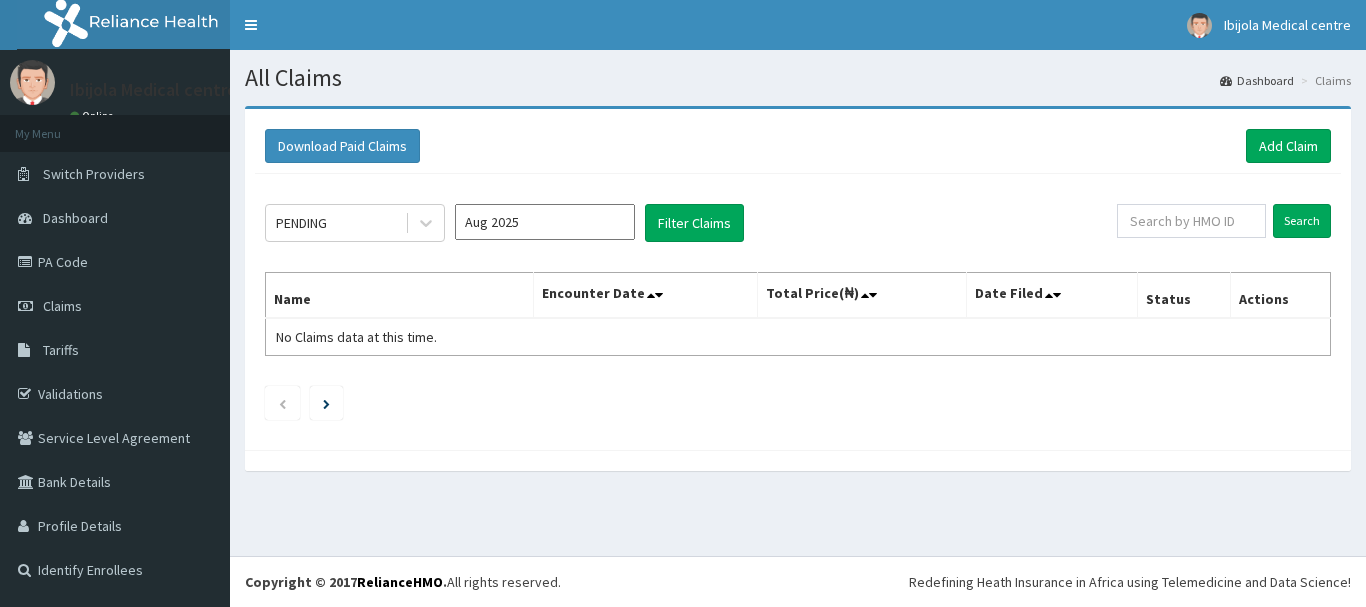 scroll, scrollTop: 0, scrollLeft: 0, axis: both 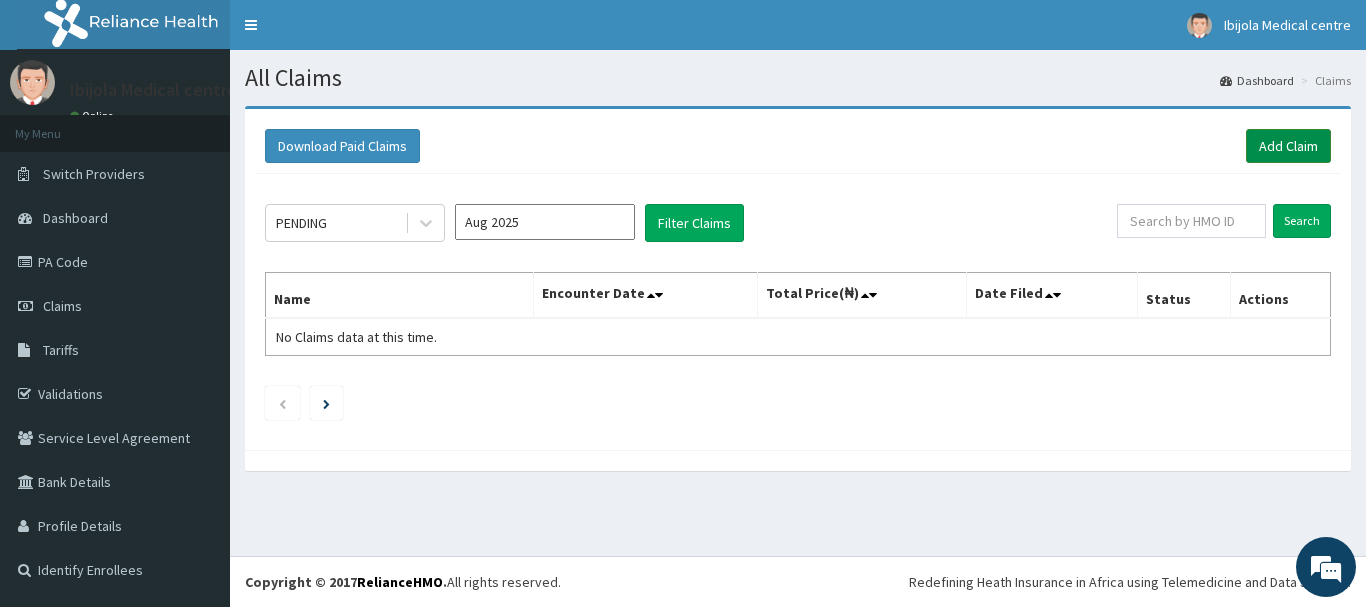 click on "Add Claim" at bounding box center (1288, 146) 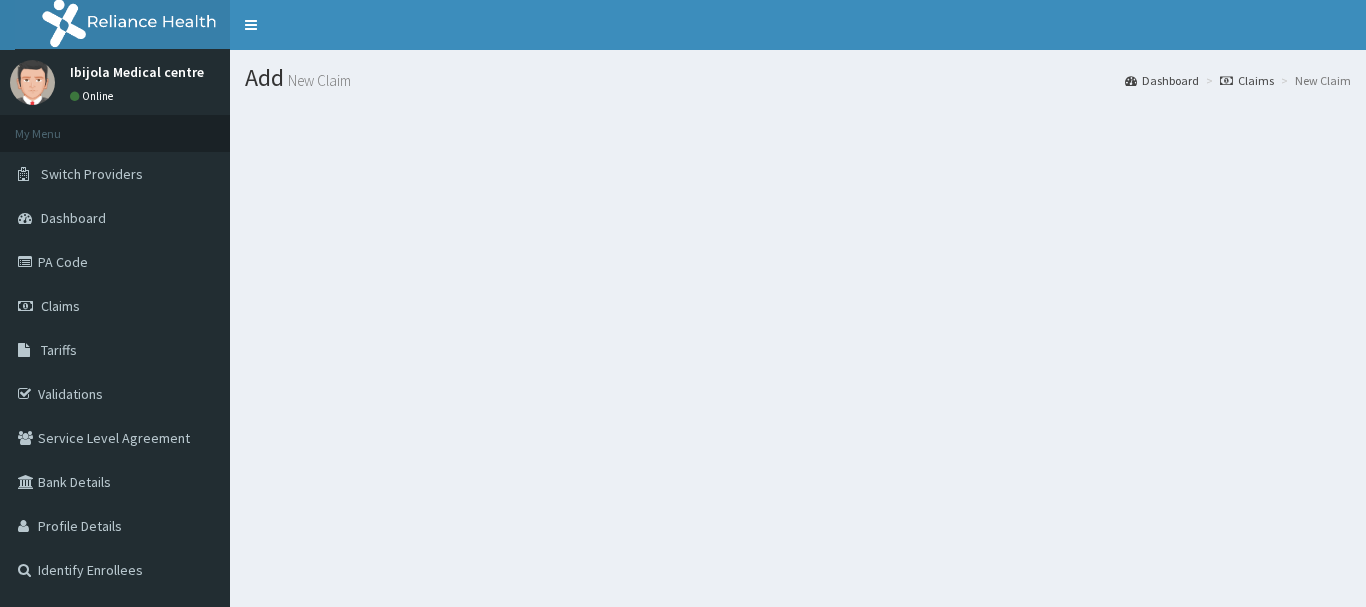 scroll, scrollTop: 0, scrollLeft: 0, axis: both 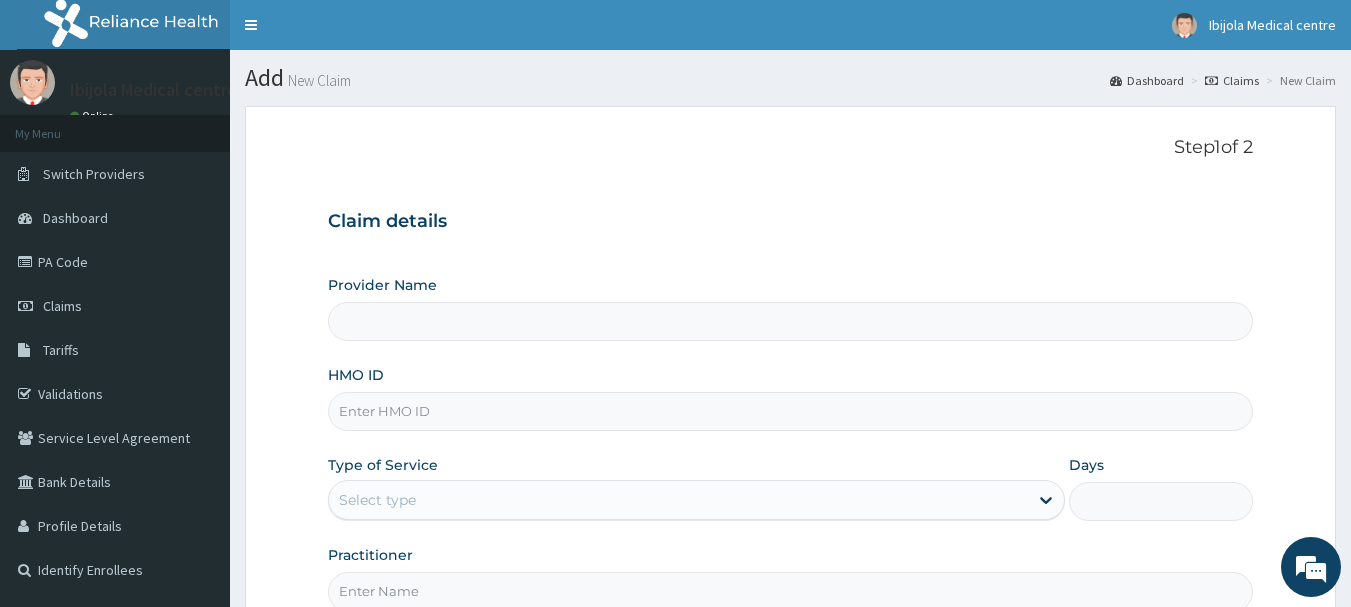 type on "Ibijola Medical center" 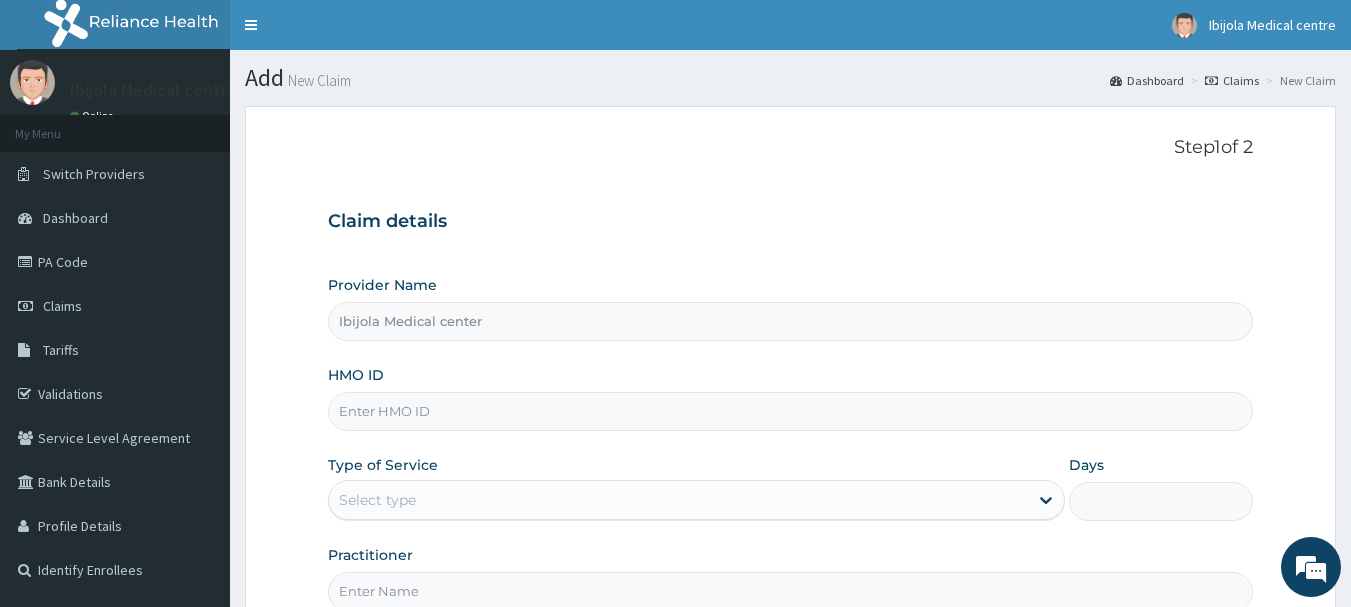 click on "HMO ID" at bounding box center (791, 411) 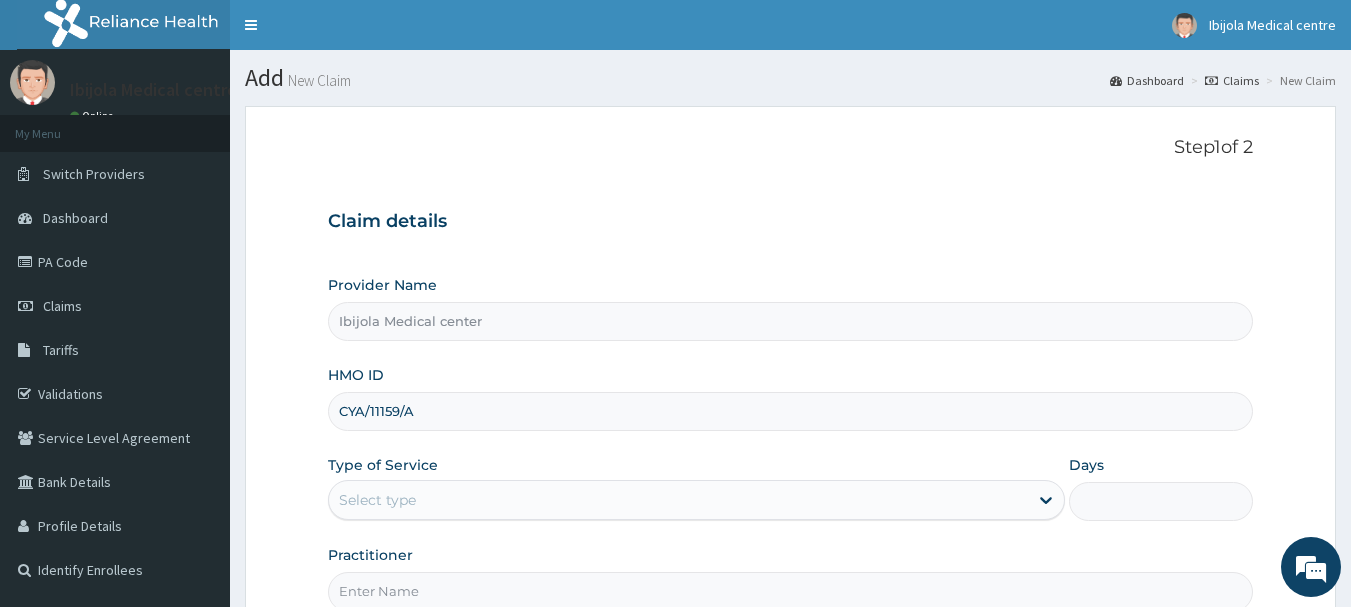 type on "CYA/11159/A" 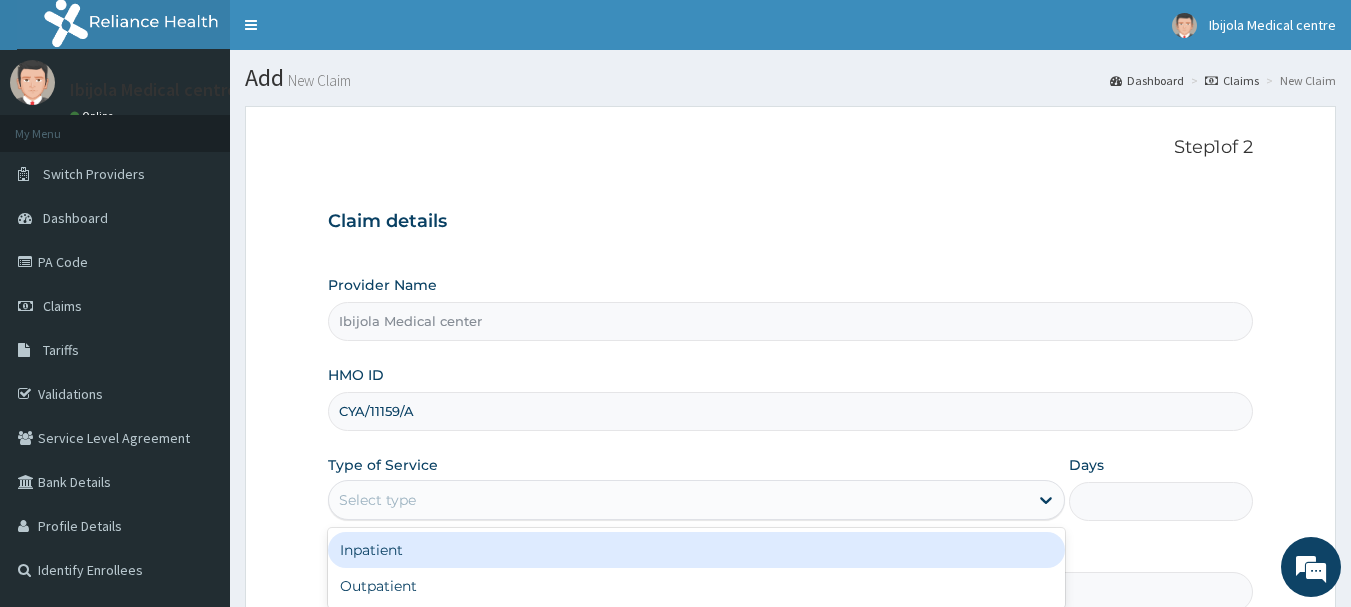 scroll, scrollTop: 200, scrollLeft: 0, axis: vertical 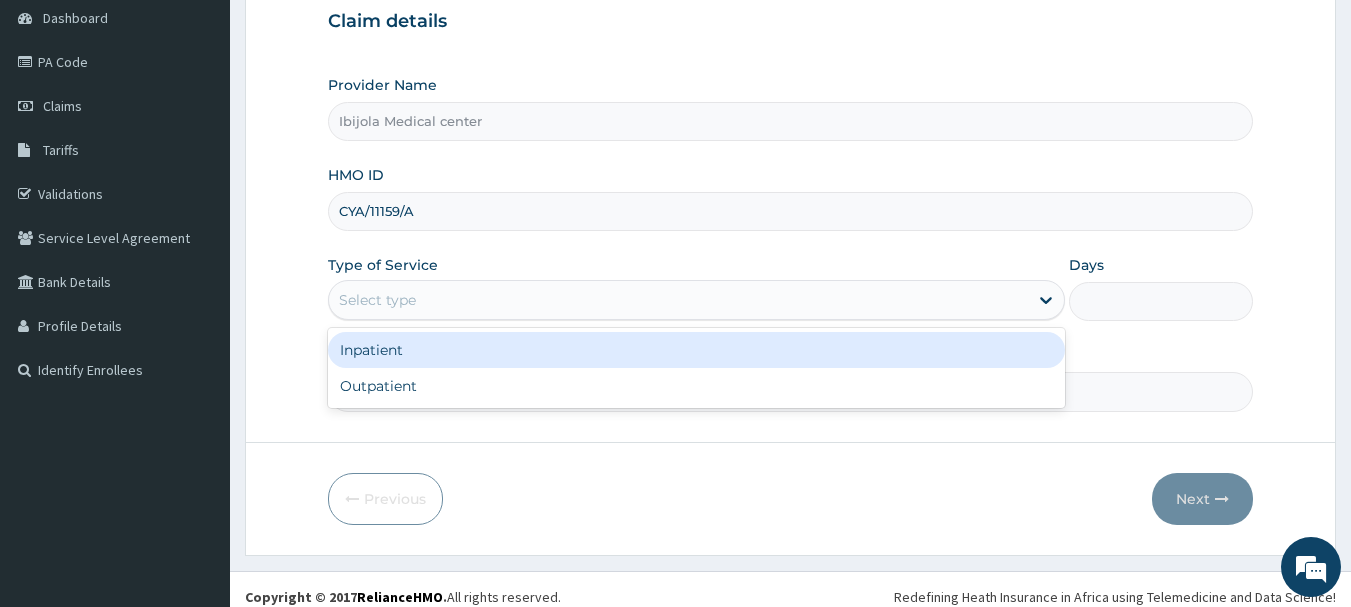 click on "Inpatient" at bounding box center (696, 350) 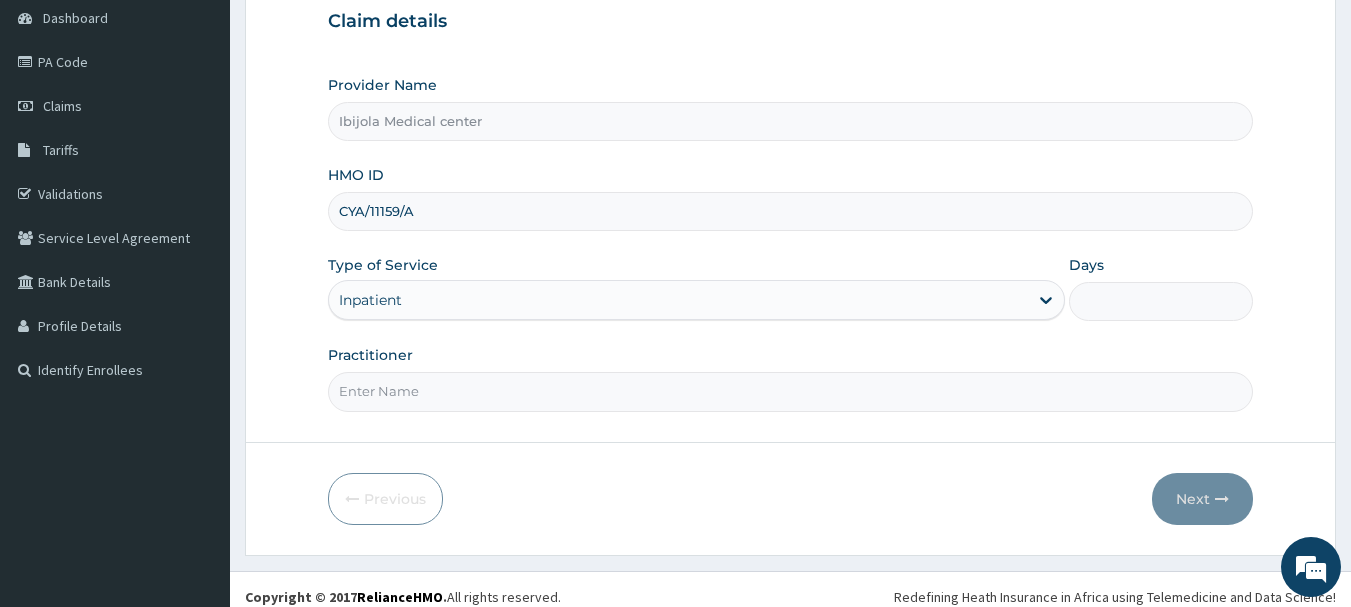 scroll, scrollTop: 215, scrollLeft: 0, axis: vertical 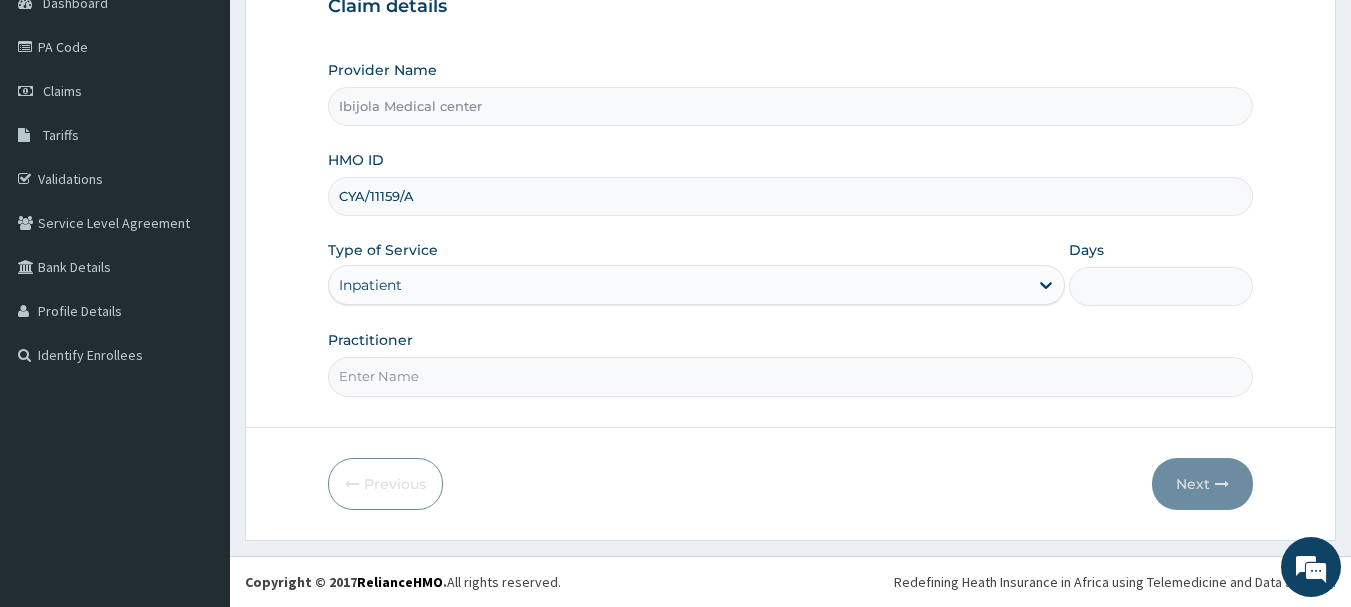 click on "Practitioner" at bounding box center [791, 376] 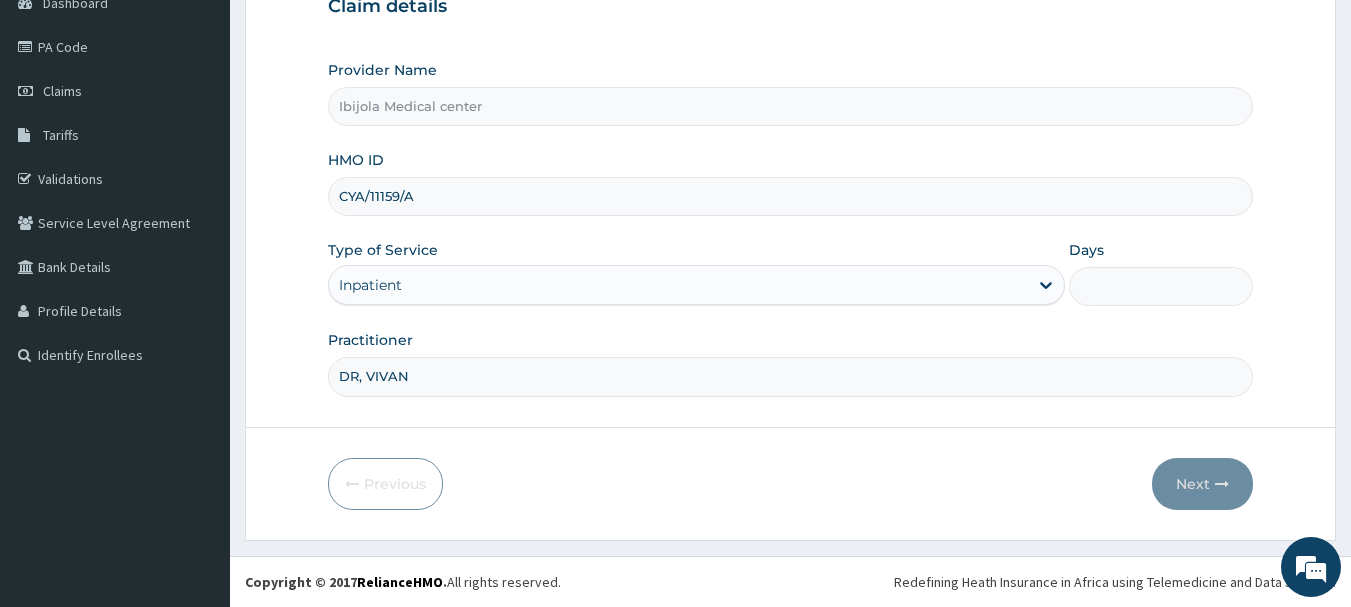 scroll, scrollTop: 0, scrollLeft: 0, axis: both 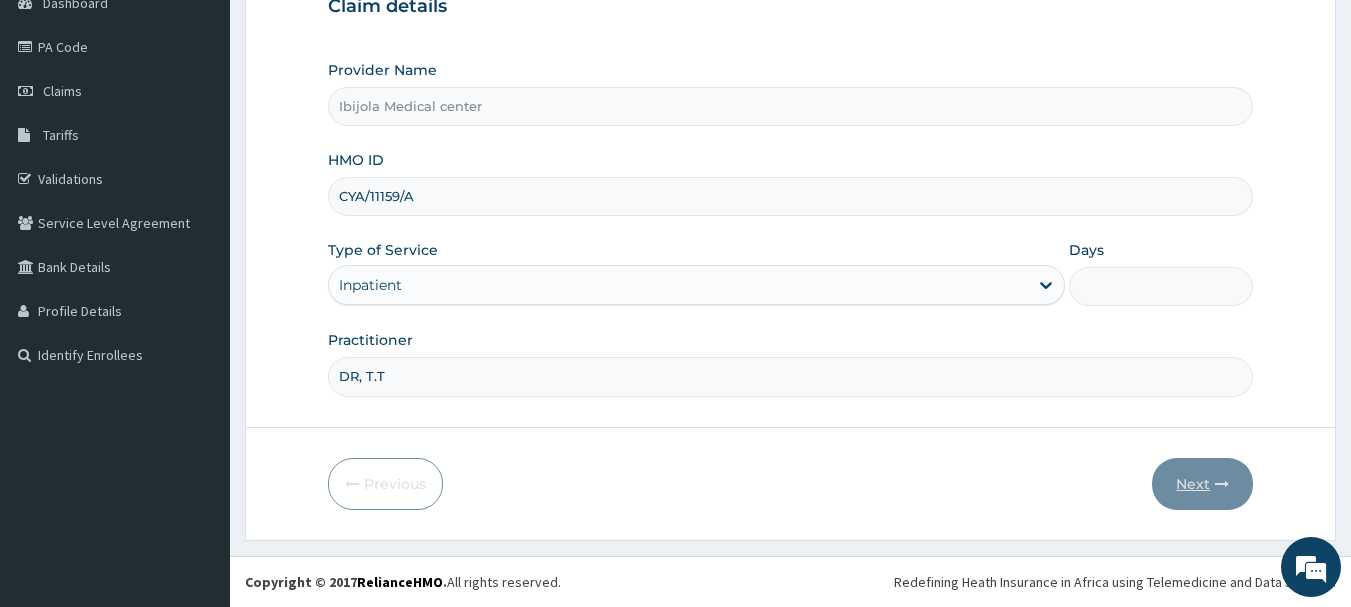 type on "DR, T.T" 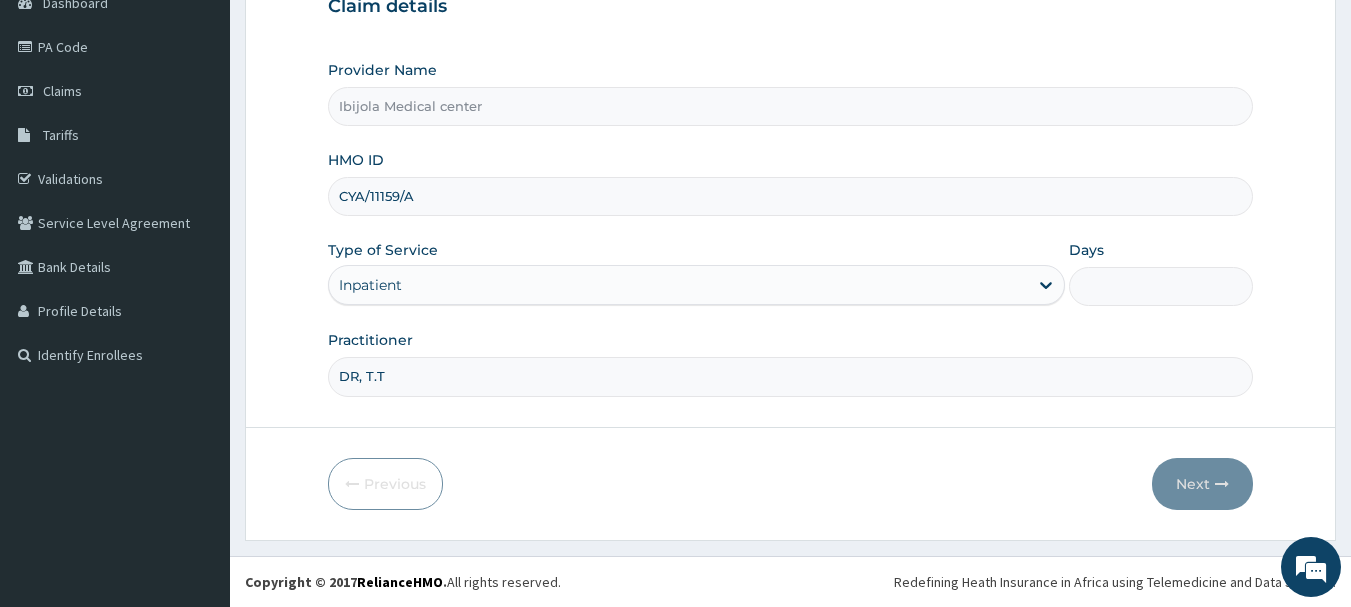 click on "DR, T.T" at bounding box center (791, 376) 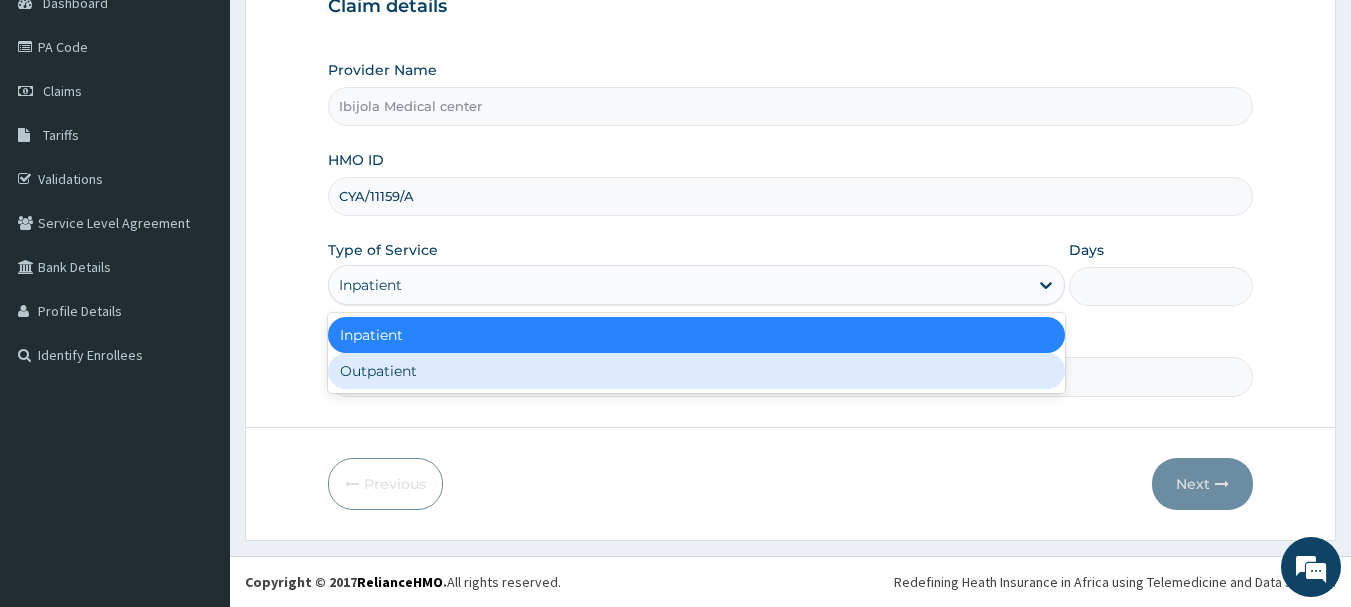 click on "Outpatient" at bounding box center [696, 371] 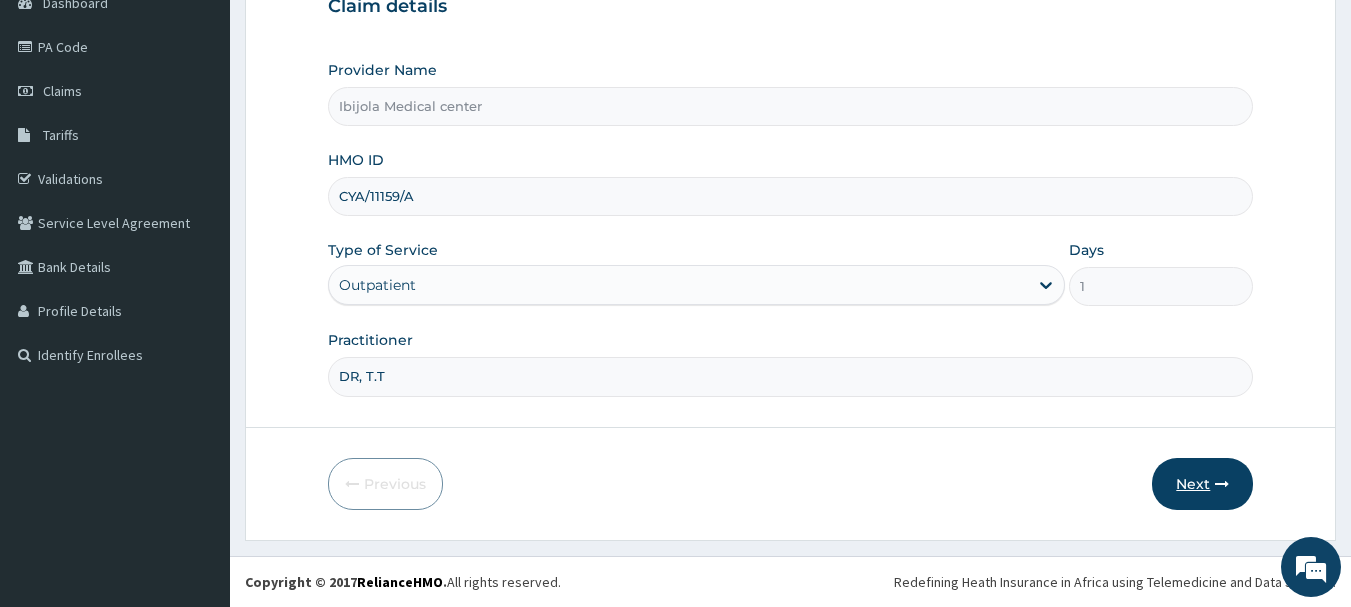 click on "Next" at bounding box center [1202, 484] 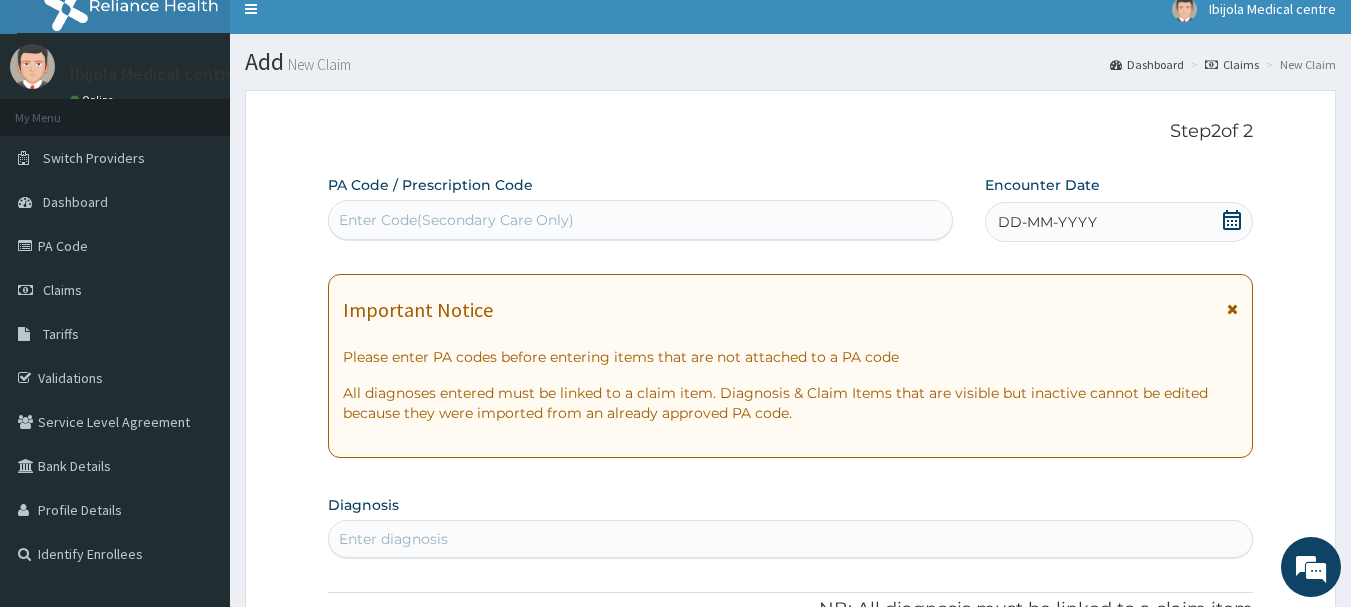 scroll, scrollTop: 0, scrollLeft: 0, axis: both 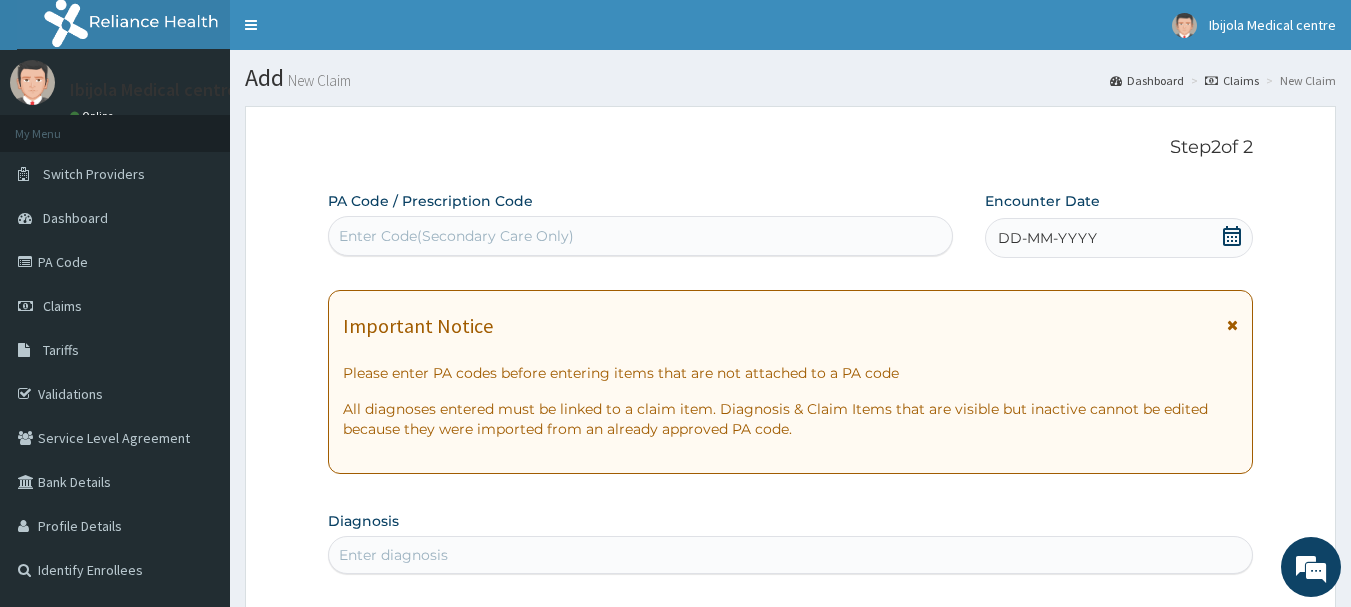 click on "Enter Code(Secondary Care Only)" at bounding box center (456, 236) 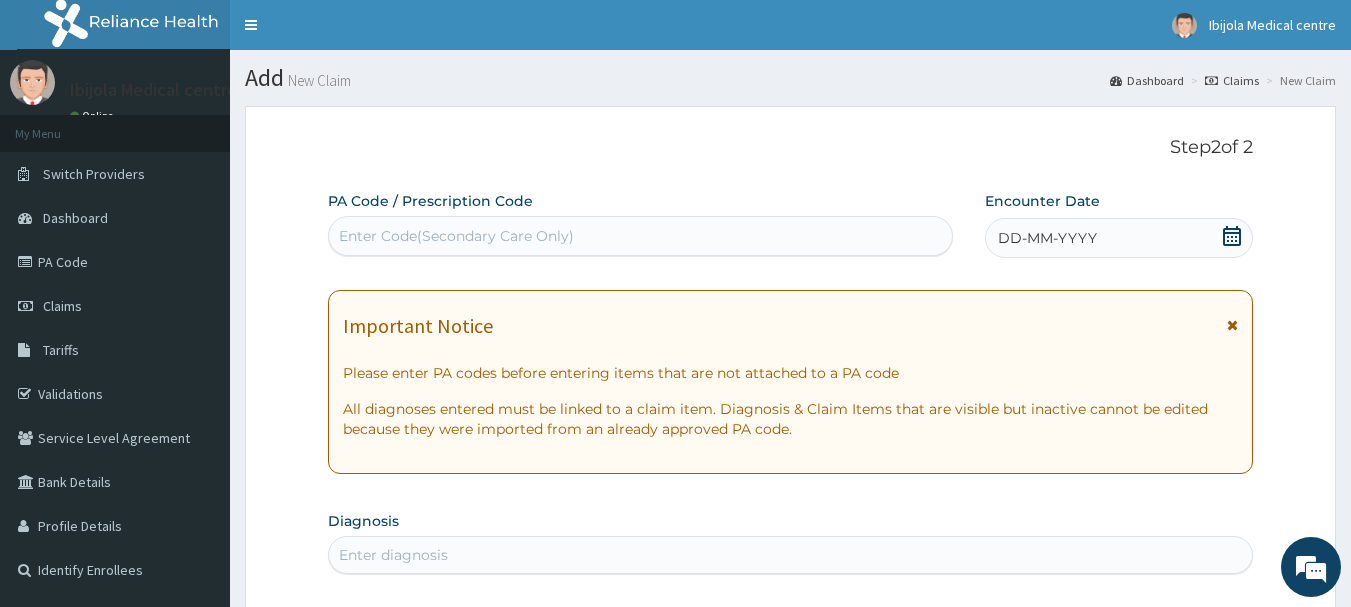 drag, startPoint x: 443, startPoint y: 237, endPoint x: 274, endPoint y: 268, distance: 171.81967 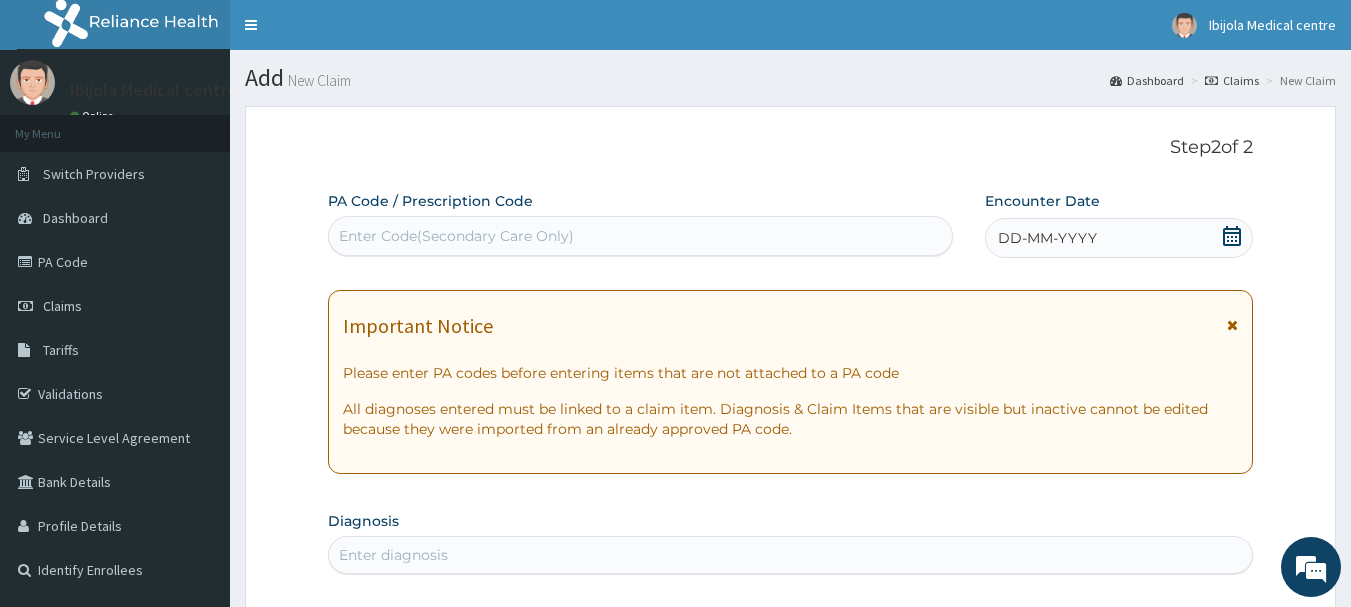 click on "Enter Code(Secondary Care Only)" at bounding box center (456, 236) 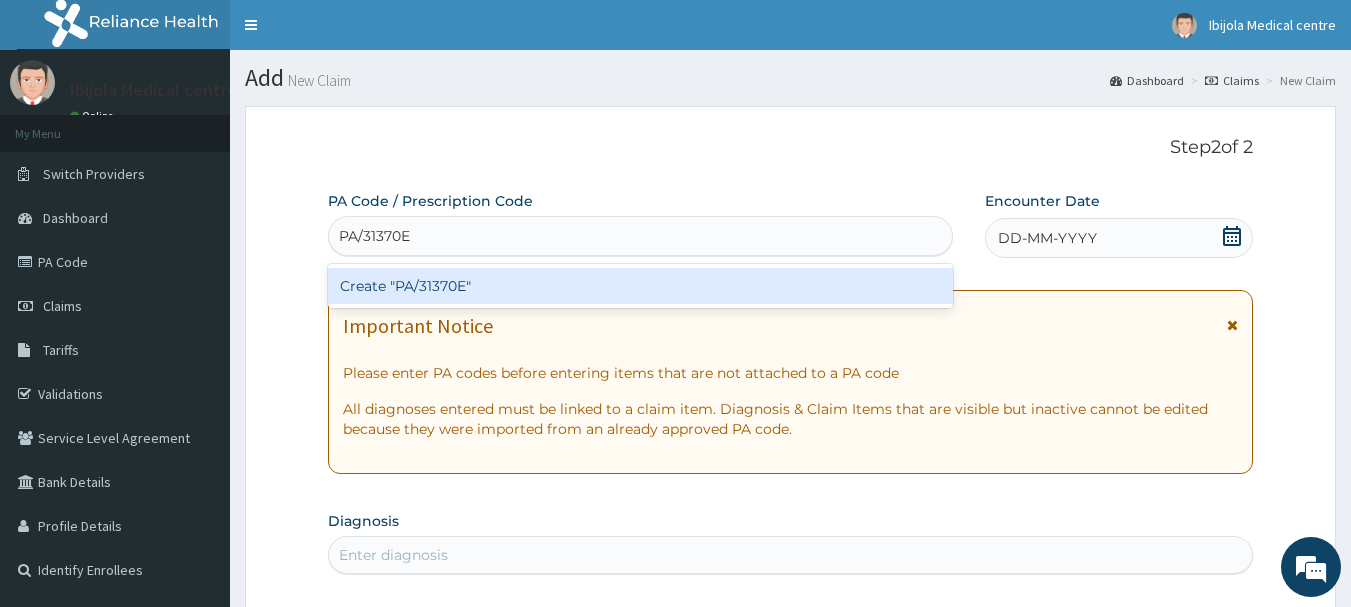 click on "Create "PA/31370E"" at bounding box center (641, 286) 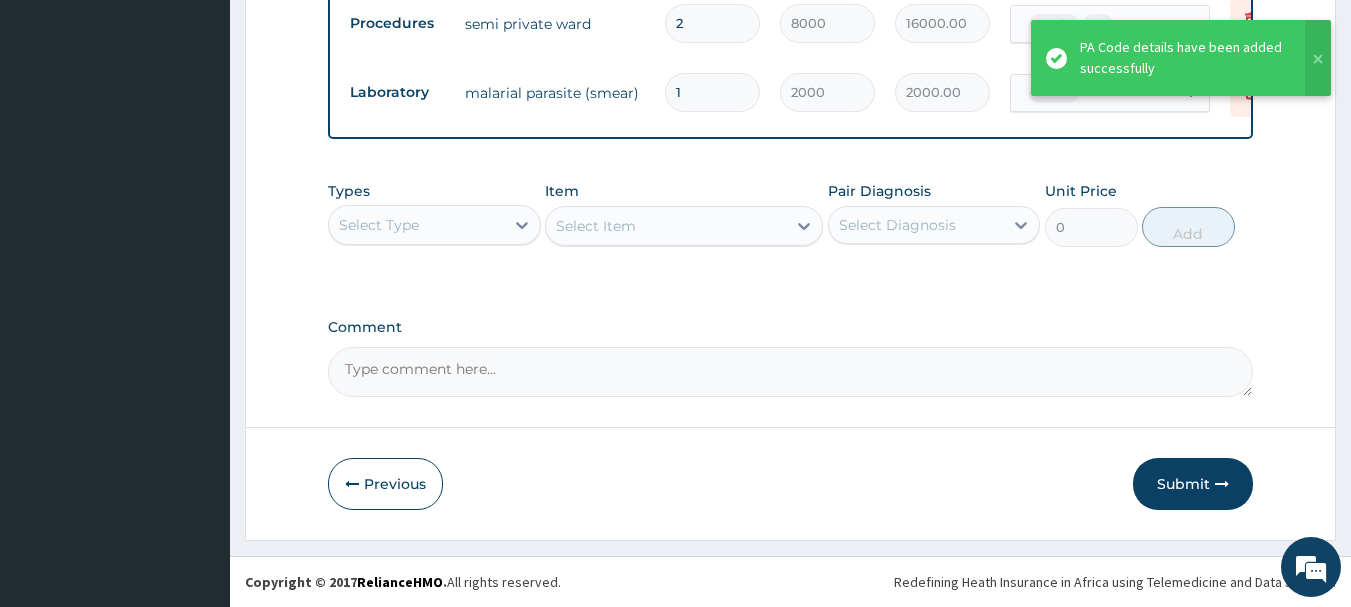 scroll, scrollTop: 1798, scrollLeft: 0, axis: vertical 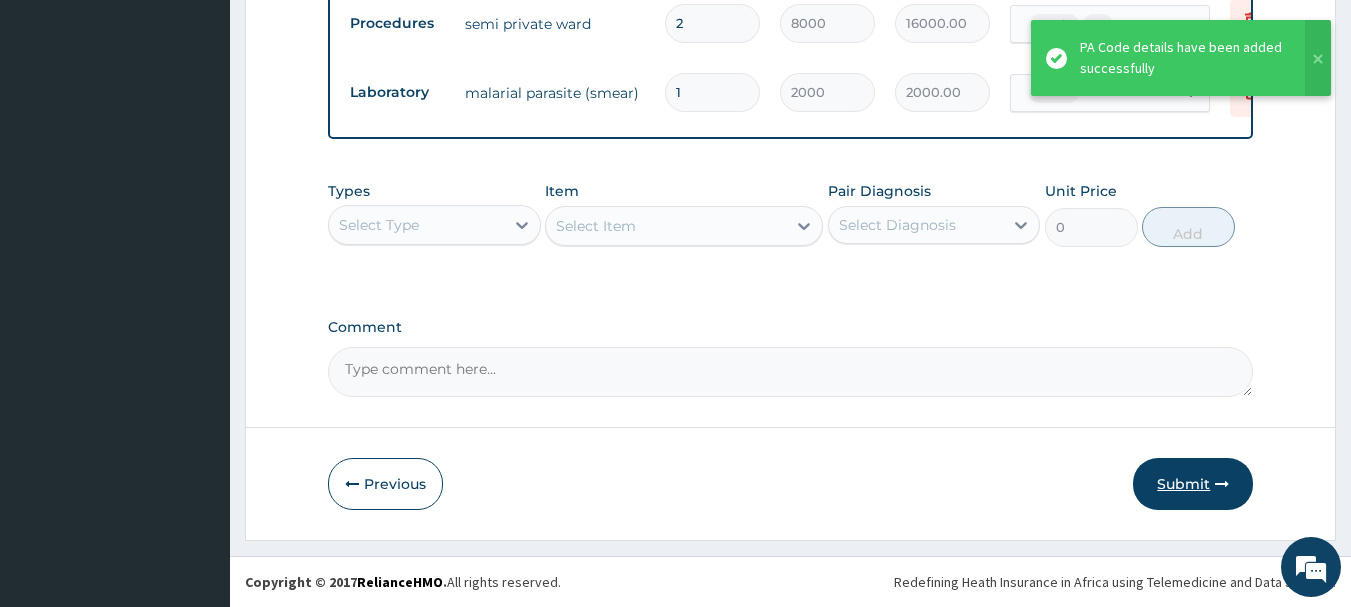 click on "Submit" at bounding box center [1193, 484] 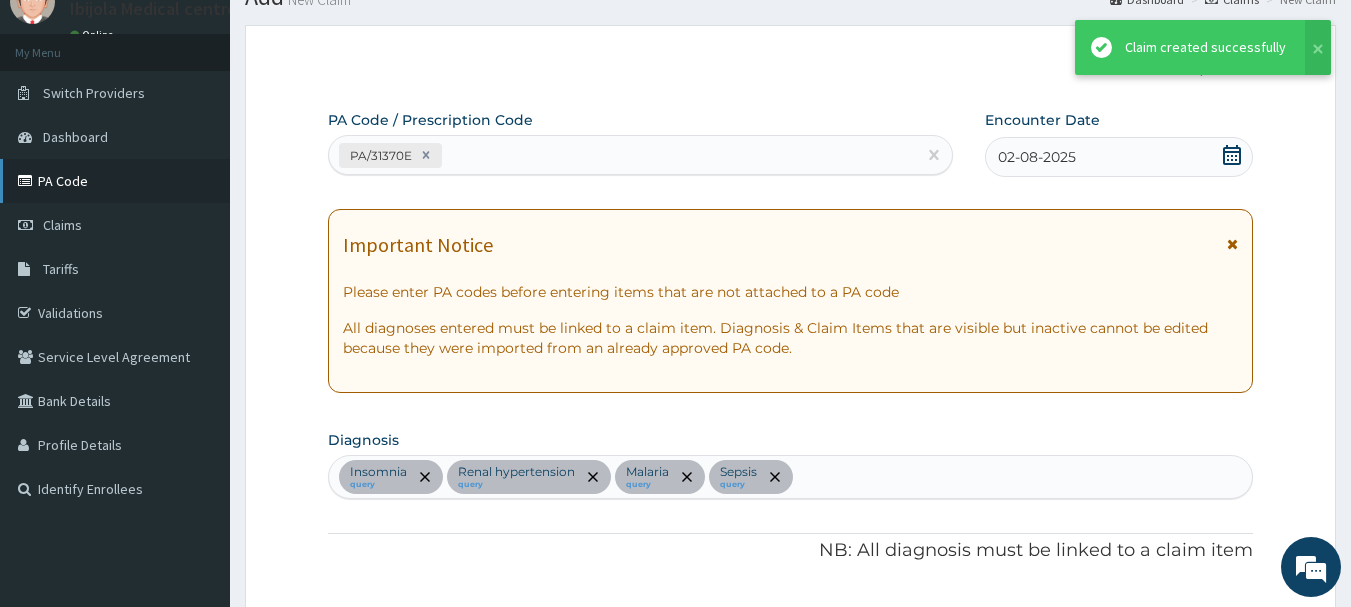 scroll, scrollTop: 1798, scrollLeft: 0, axis: vertical 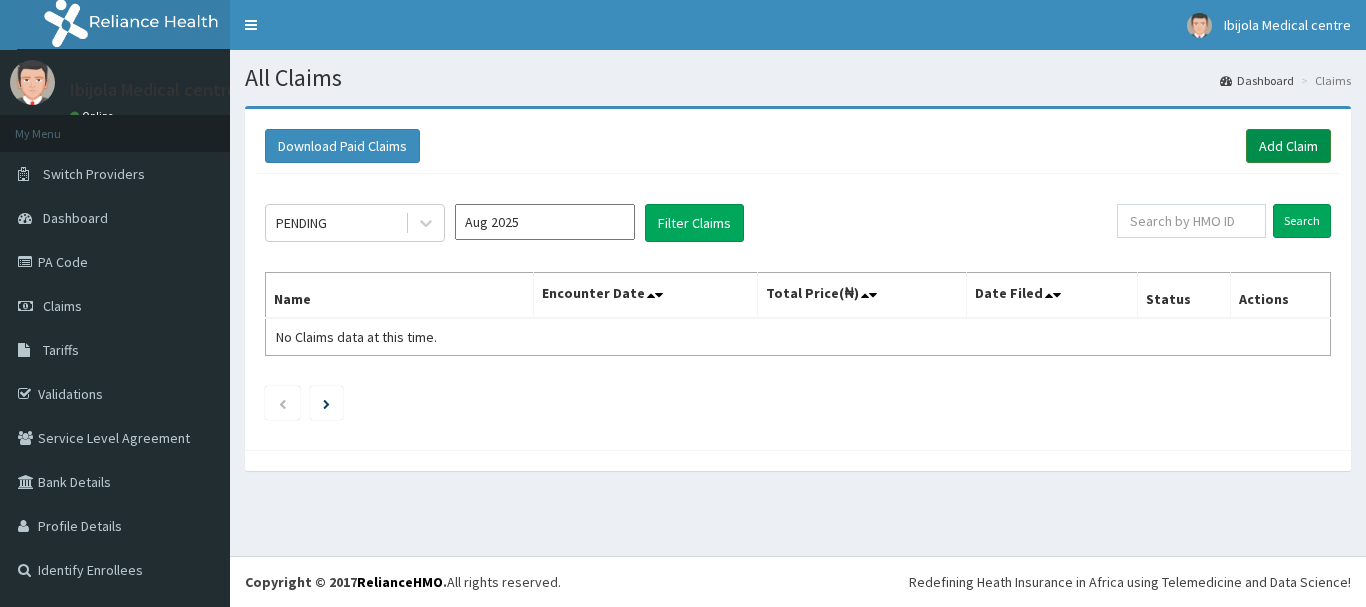 click on "Add Claim" at bounding box center [1288, 146] 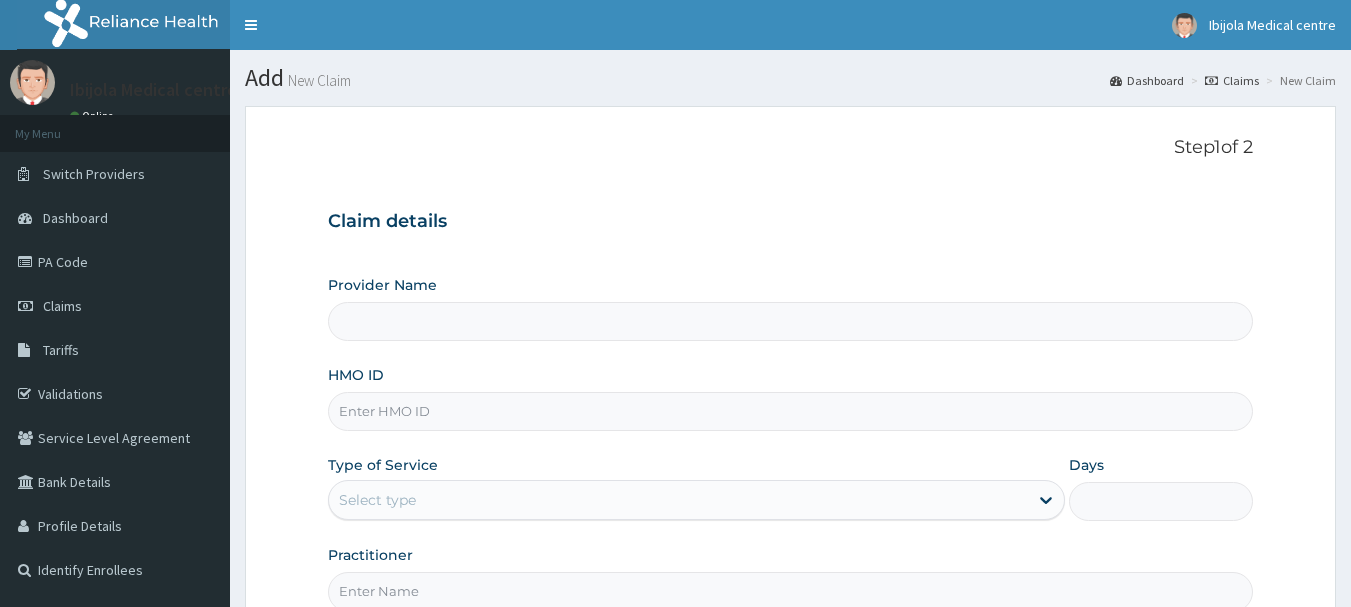 type on "Ibijola Medical center" 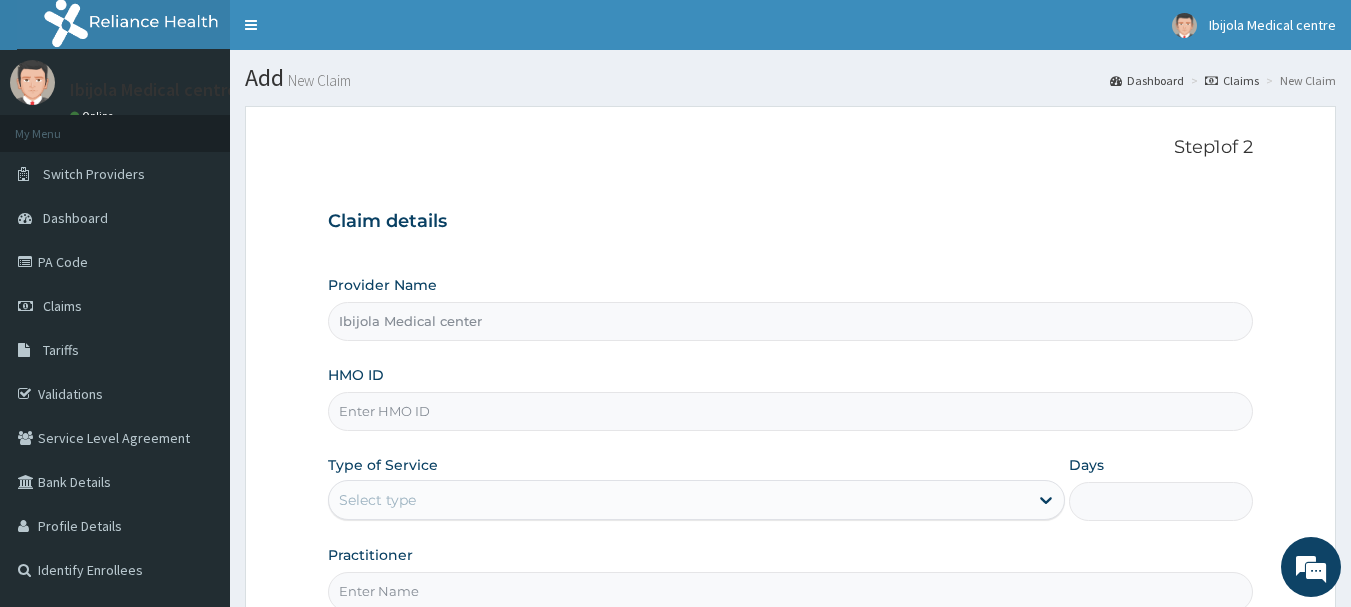 scroll, scrollTop: 0, scrollLeft: 0, axis: both 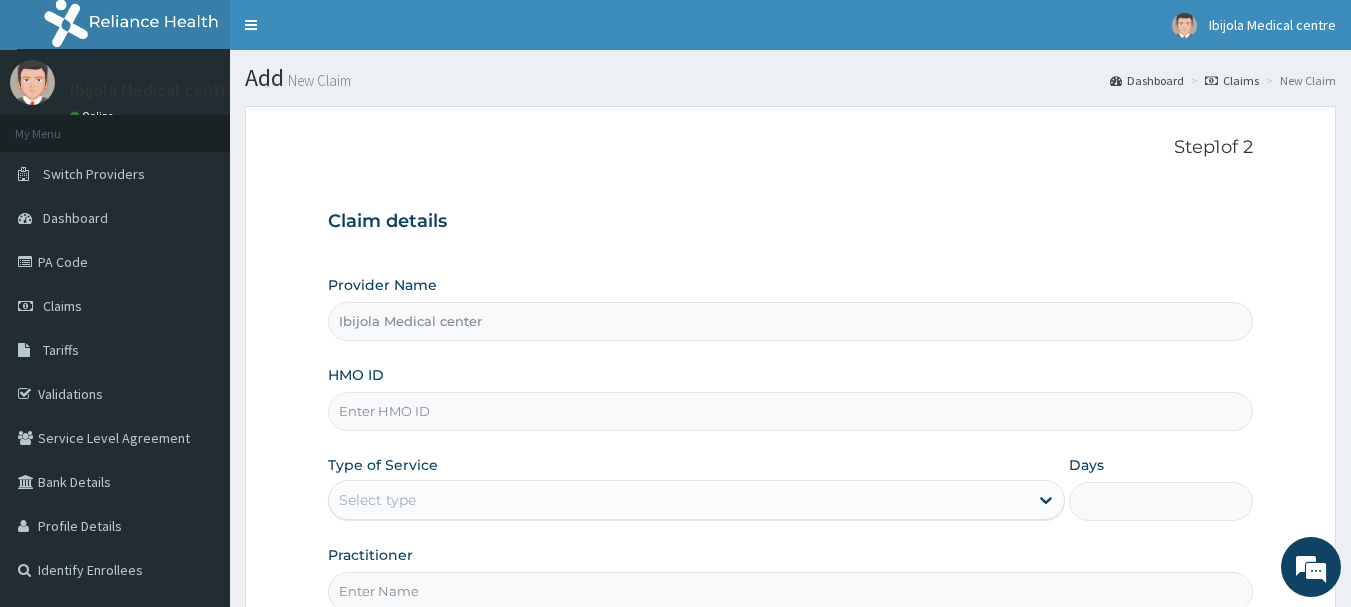 click on "HMO ID" at bounding box center (791, 411) 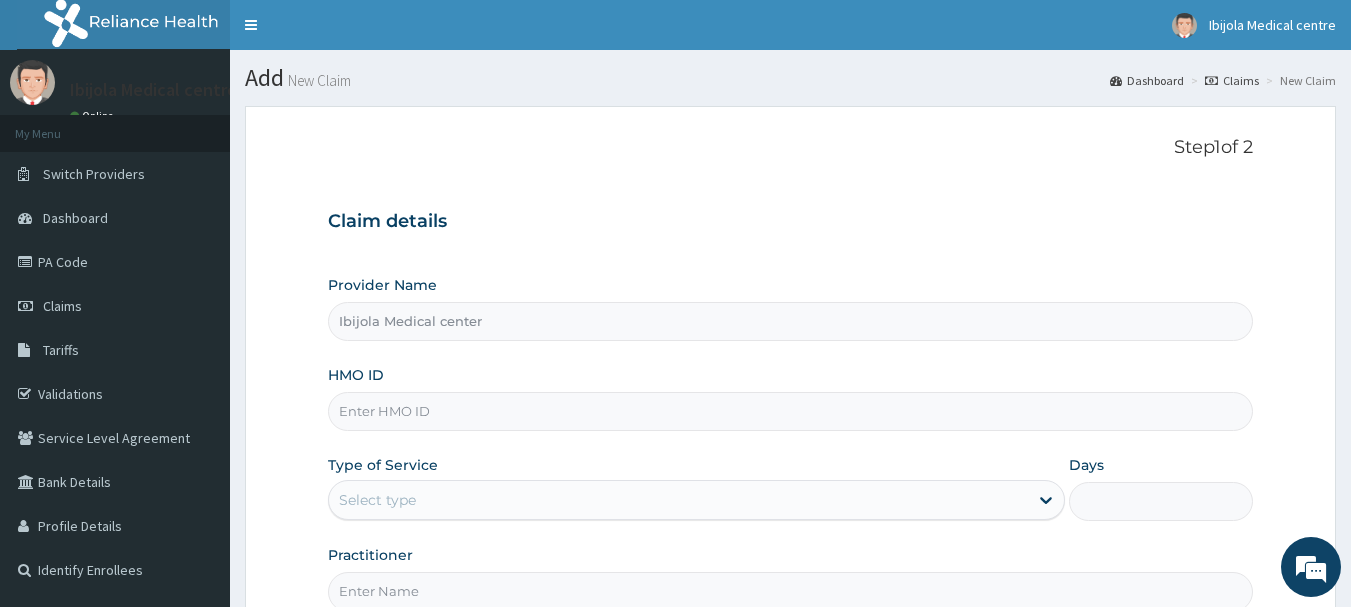 paste on "cya/10181/a" 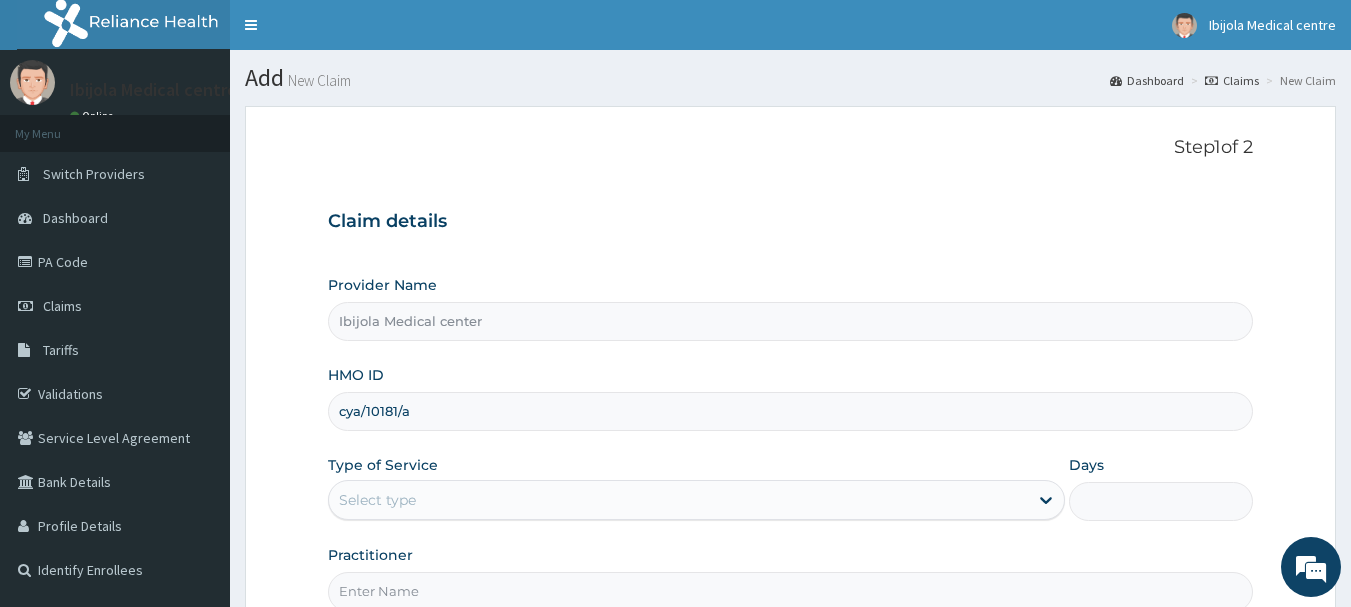 type on "cya/10181/a" 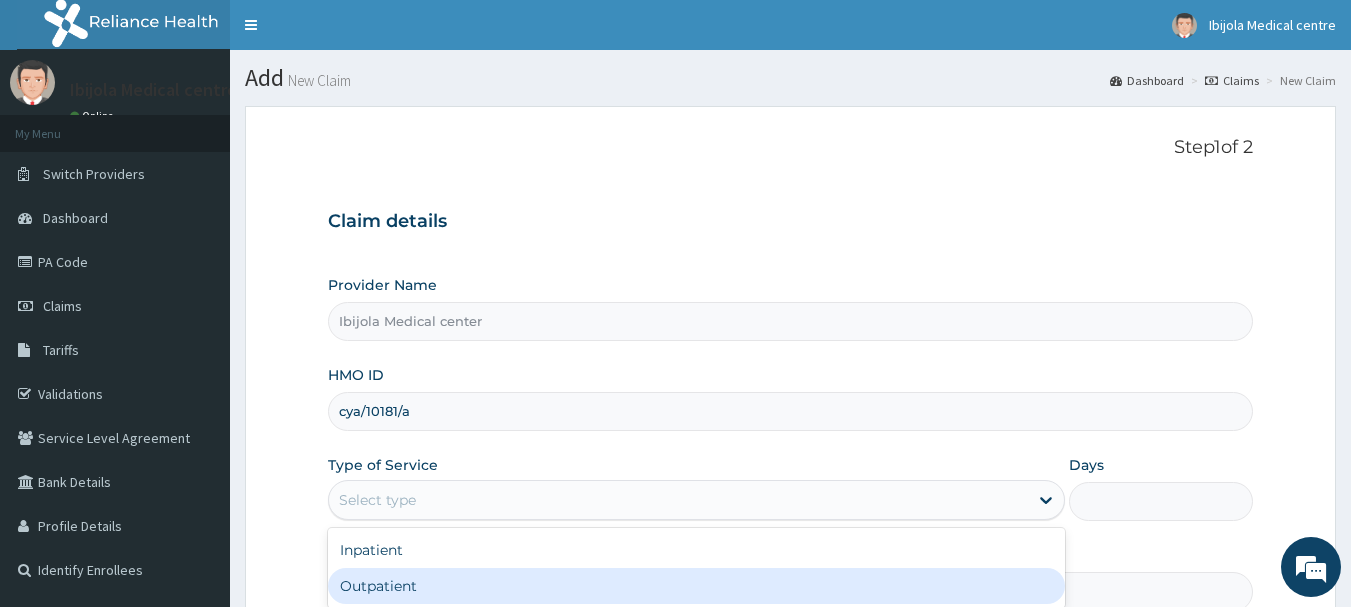 click on "Outpatient" at bounding box center (696, 586) 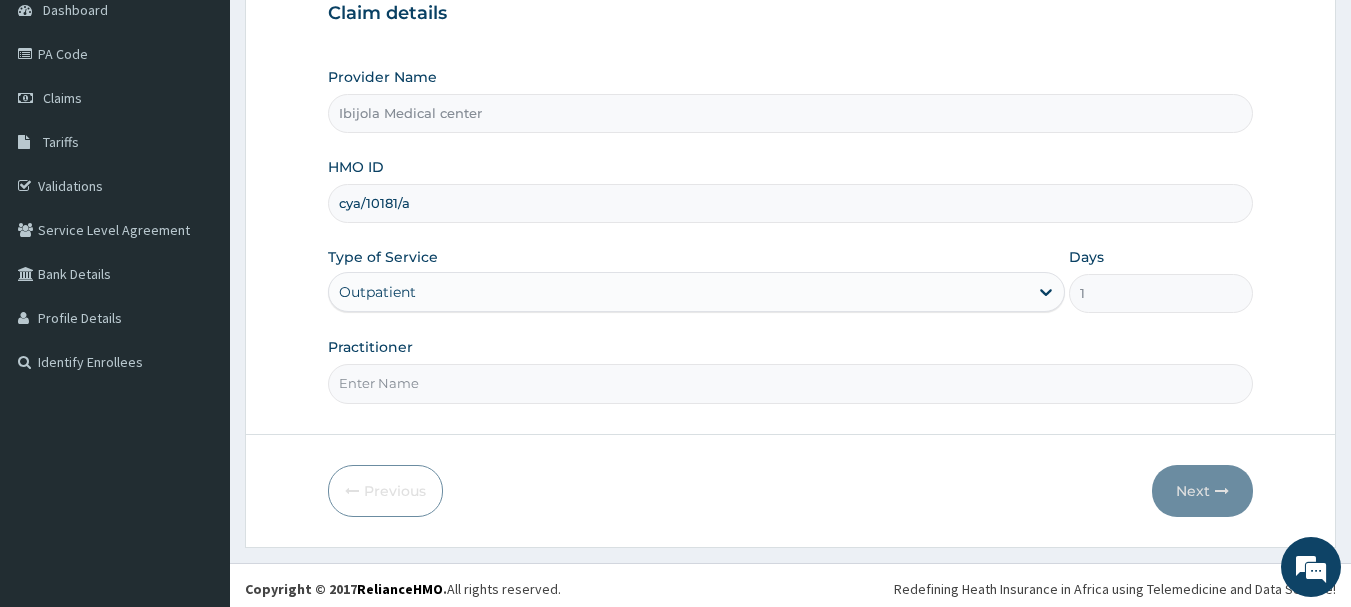 scroll, scrollTop: 215, scrollLeft: 0, axis: vertical 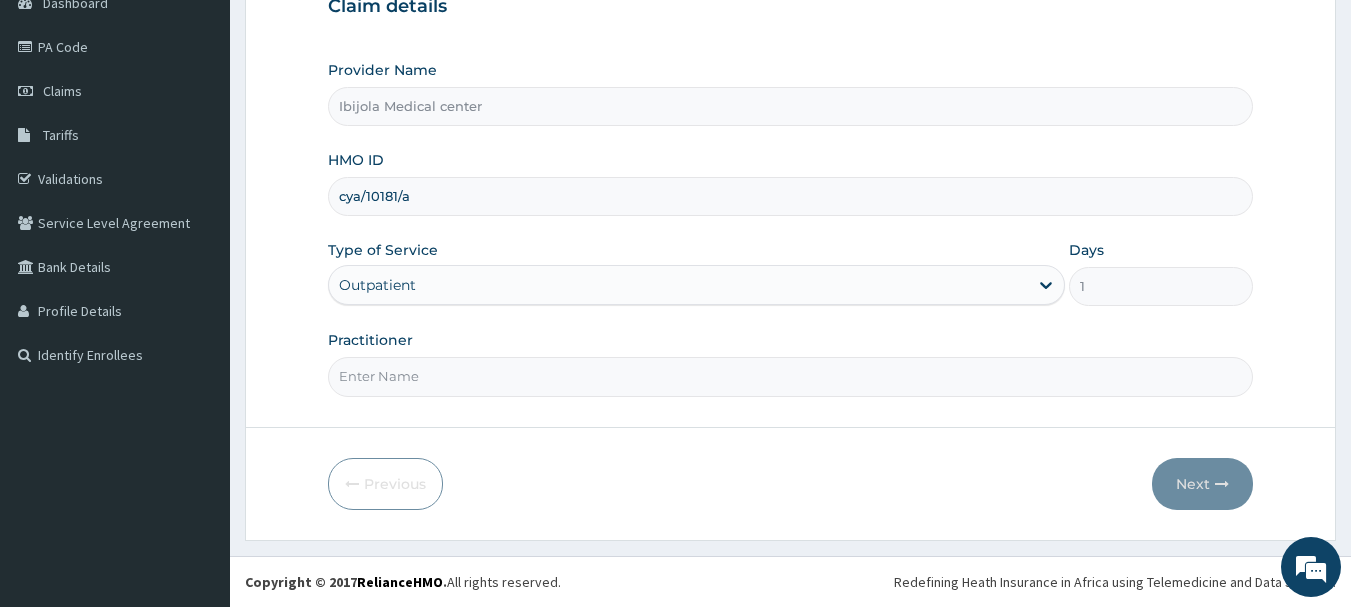 click on "Practitioner" at bounding box center (791, 376) 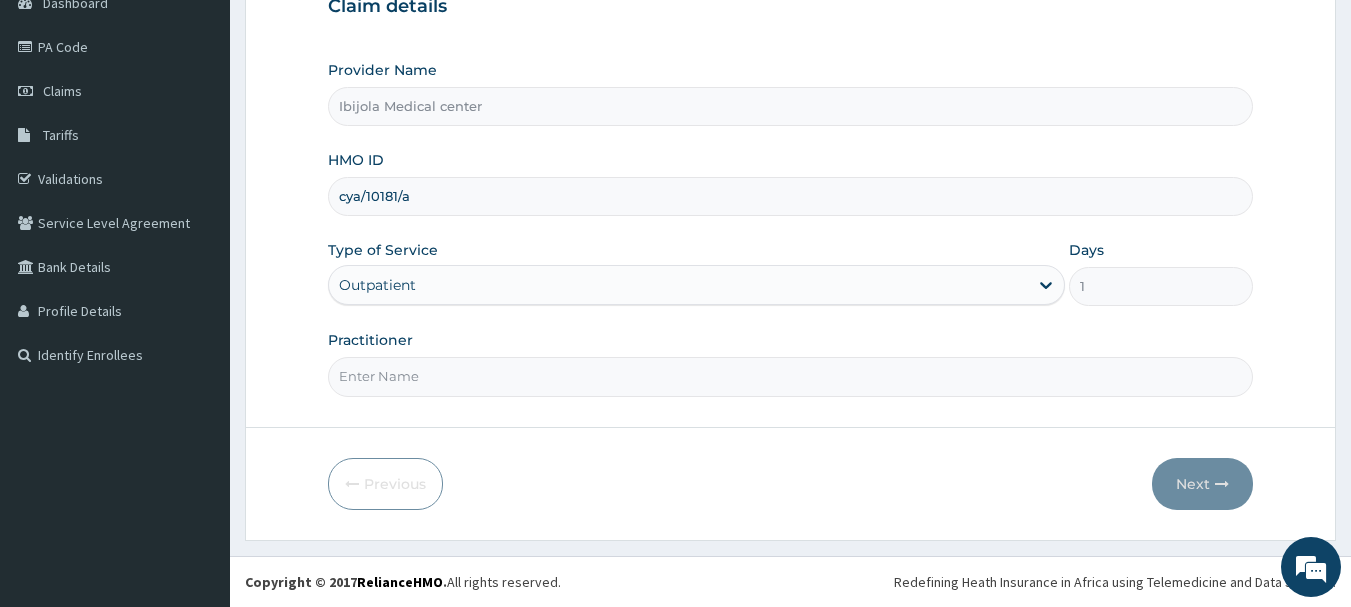 scroll, scrollTop: 0, scrollLeft: 0, axis: both 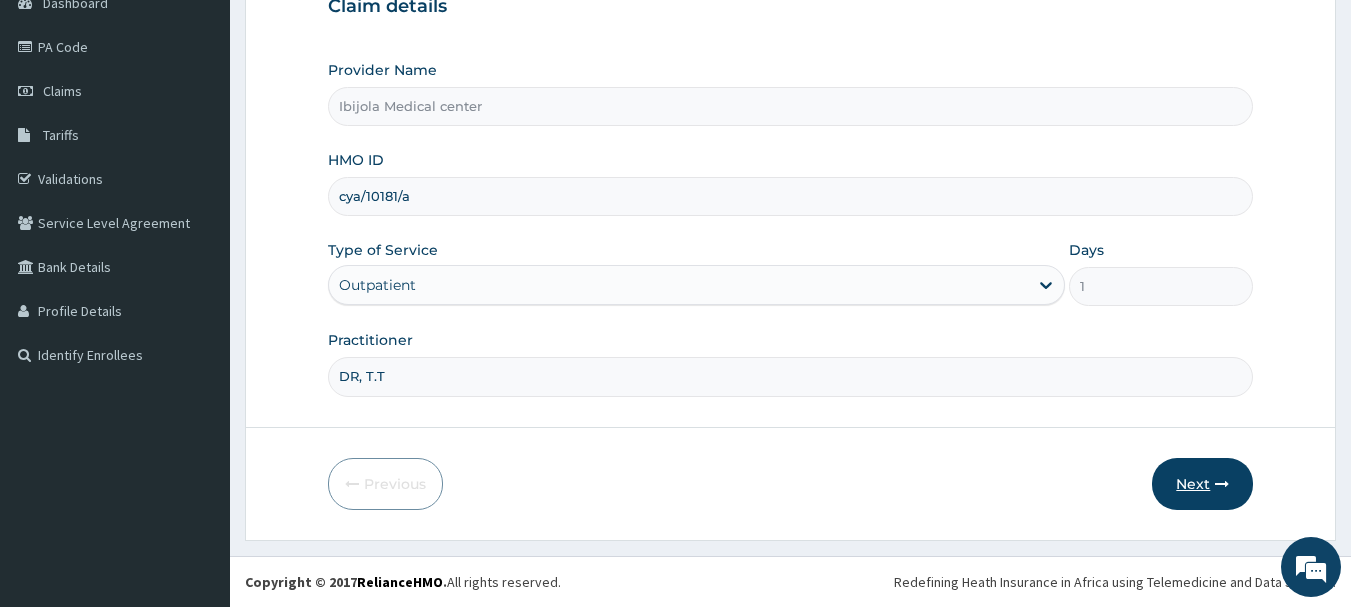 type on "DR, T.T" 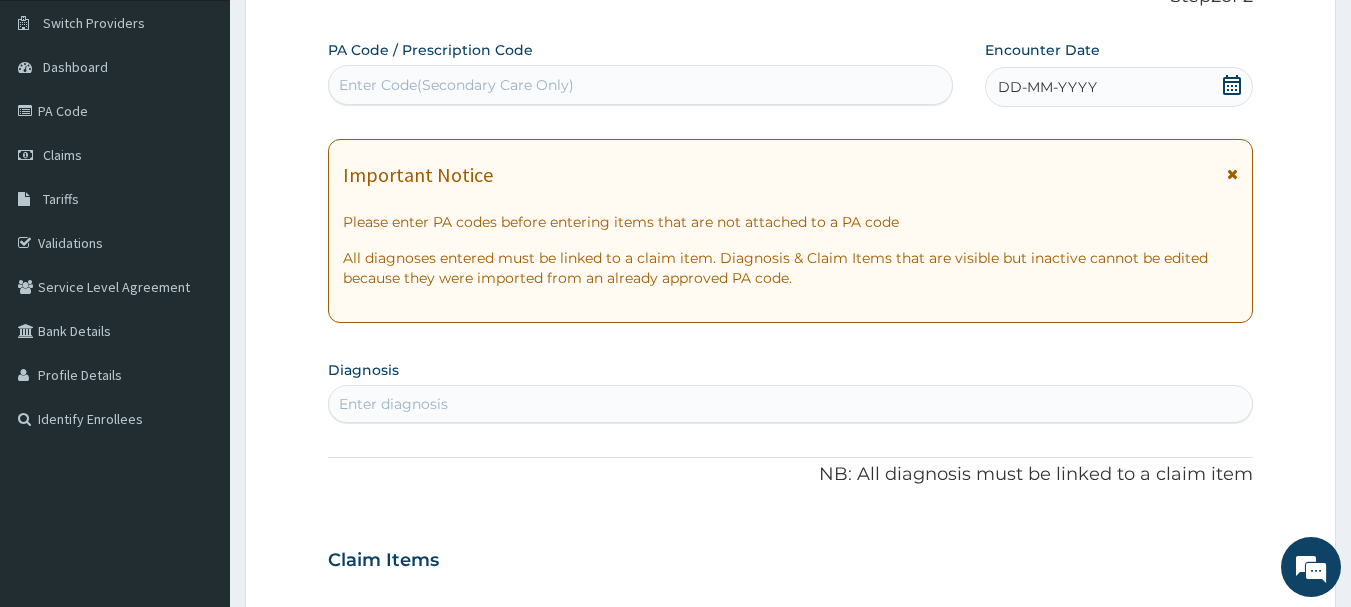 scroll, scrollTop: 115, scrollLeft: 0, axis: vertical 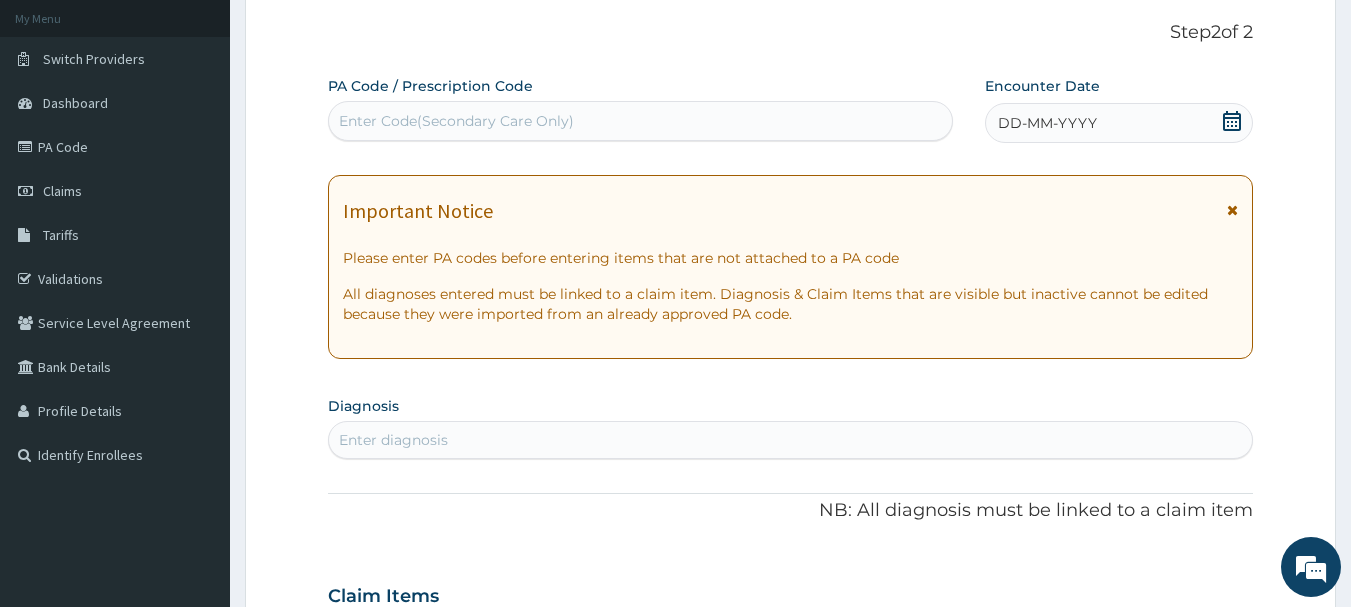 click on "Enter Code(Secondary Care Only)" at bounding box center [456, 121] 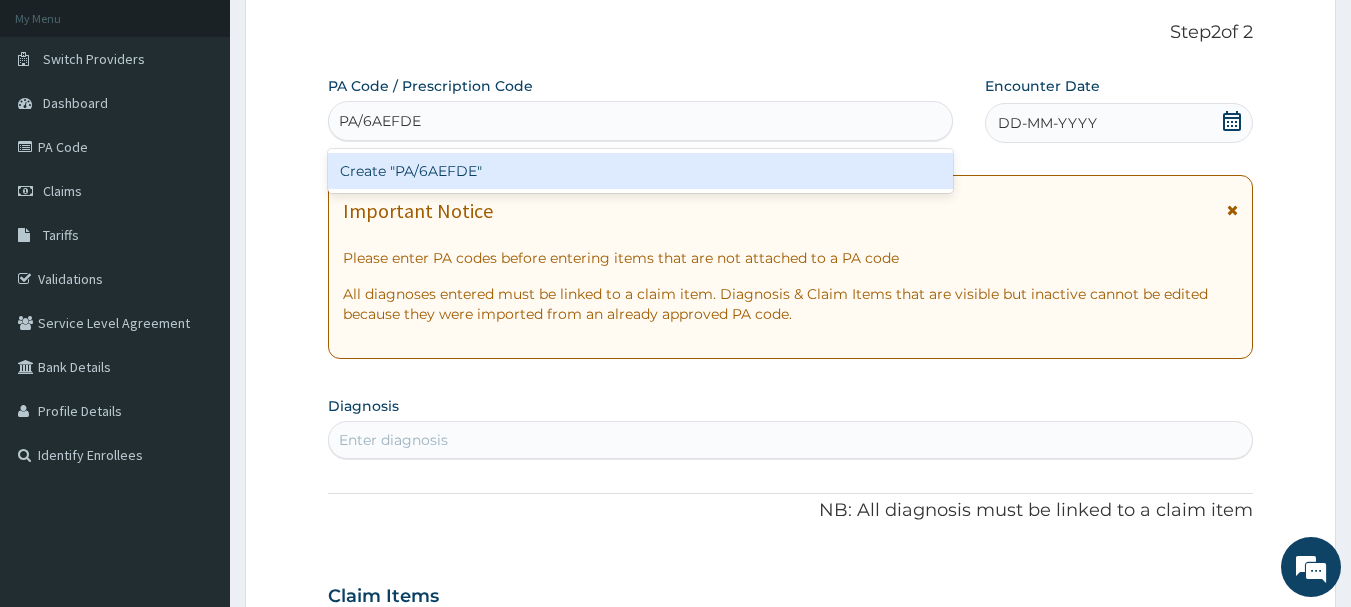 click on "Create "PA/6AEFDE"" at bounding box center [641, 171] 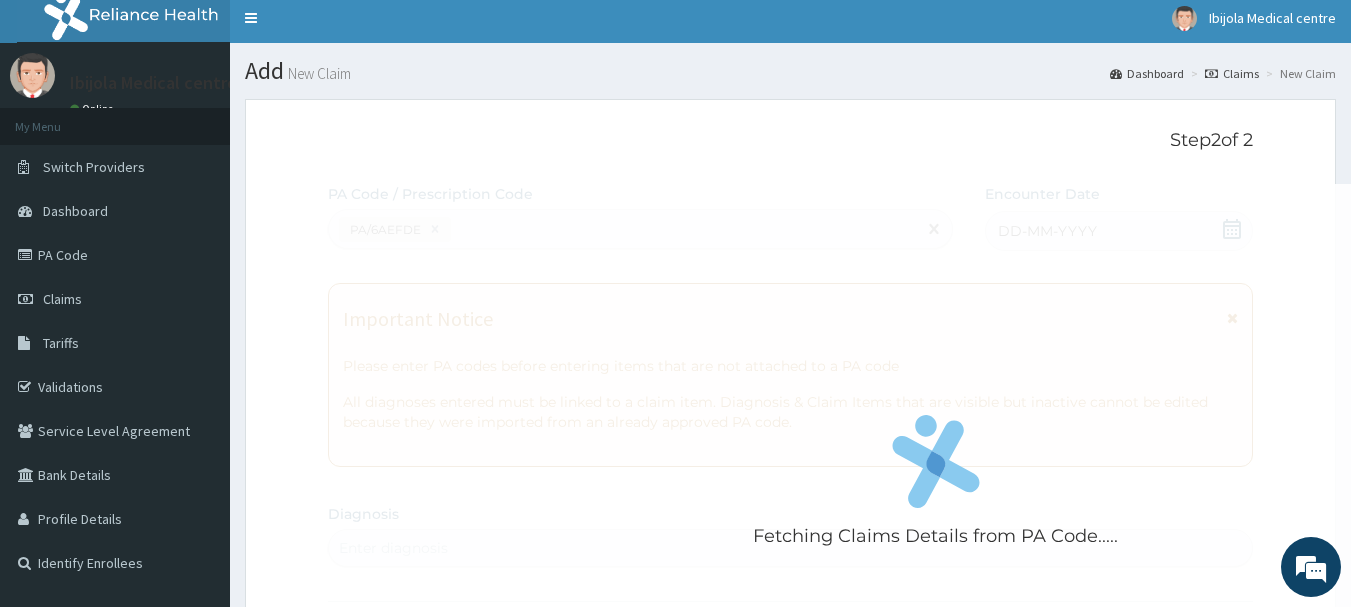 scroll, scrollTop: 0, scrollLeft: 0, axis: both 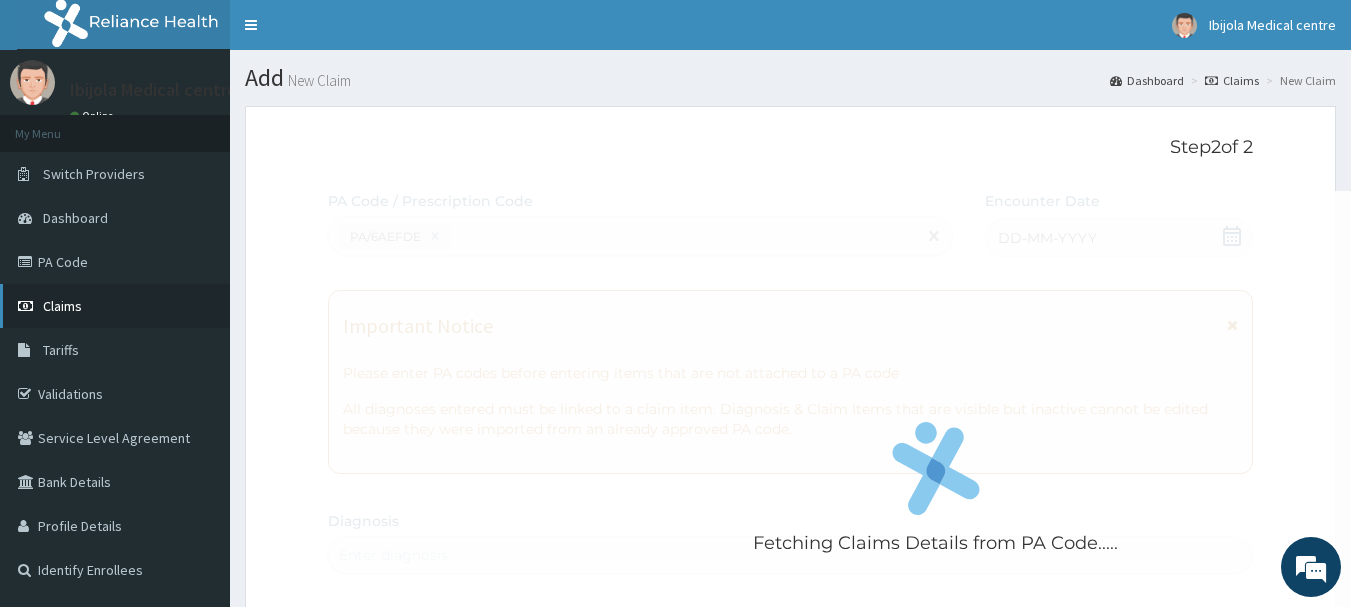 click on "Claims" at bounding box center [115, 306] 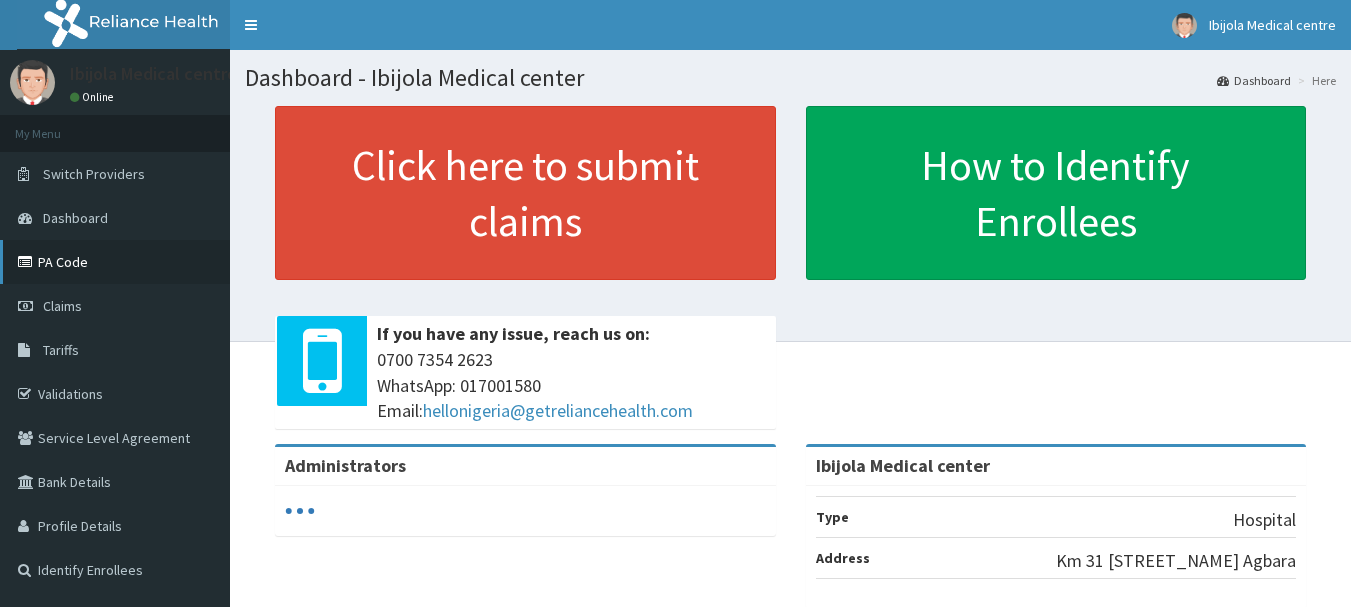 scroll, scrollTop: 0, scrollLeft: 0, axis: both 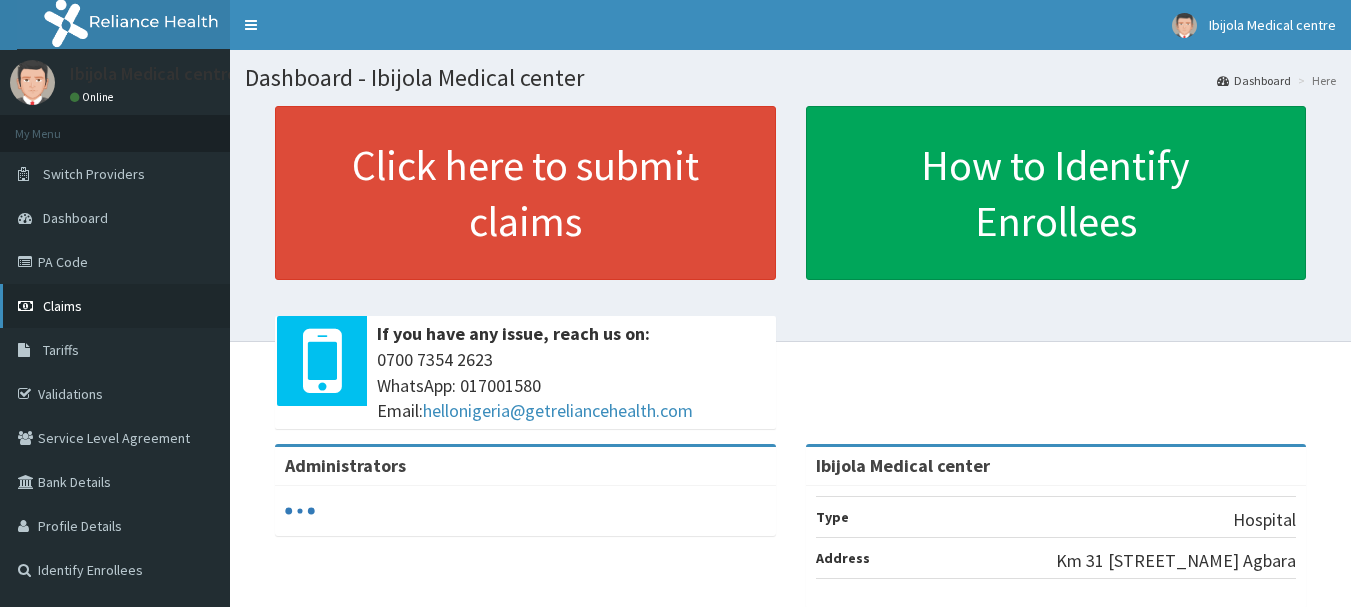 click on "Claims" at bounding box center [62, 306] 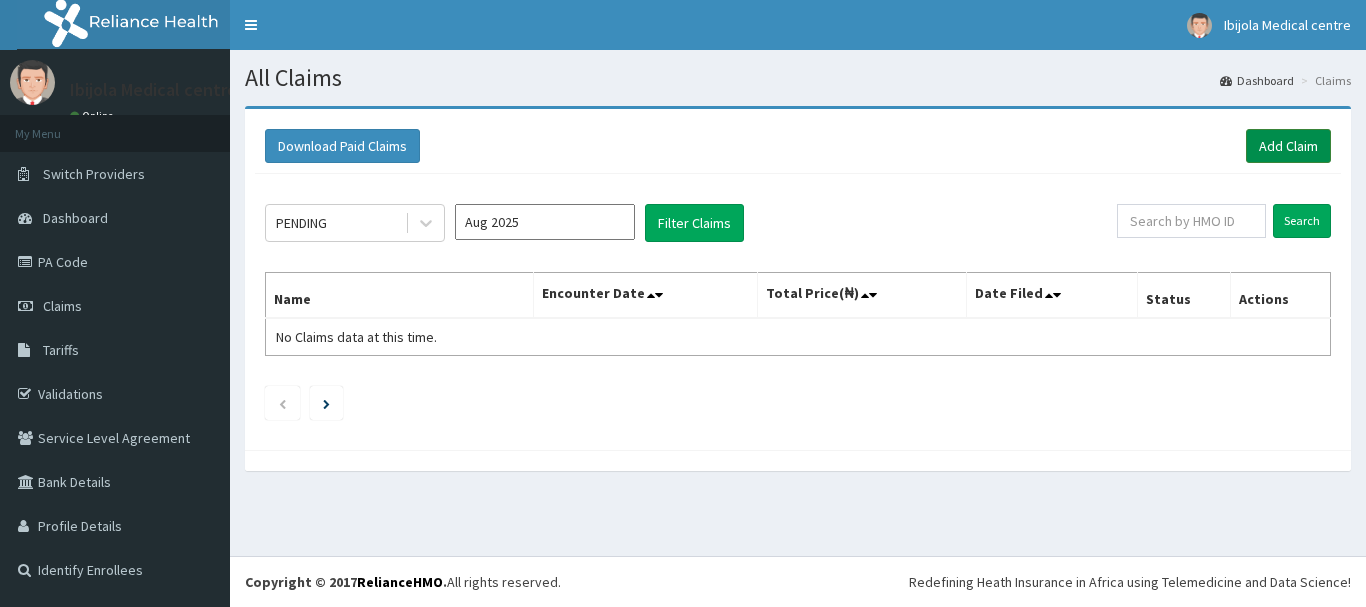 scroll, scrollTop: 0, scrollLeft: 0, axis: both 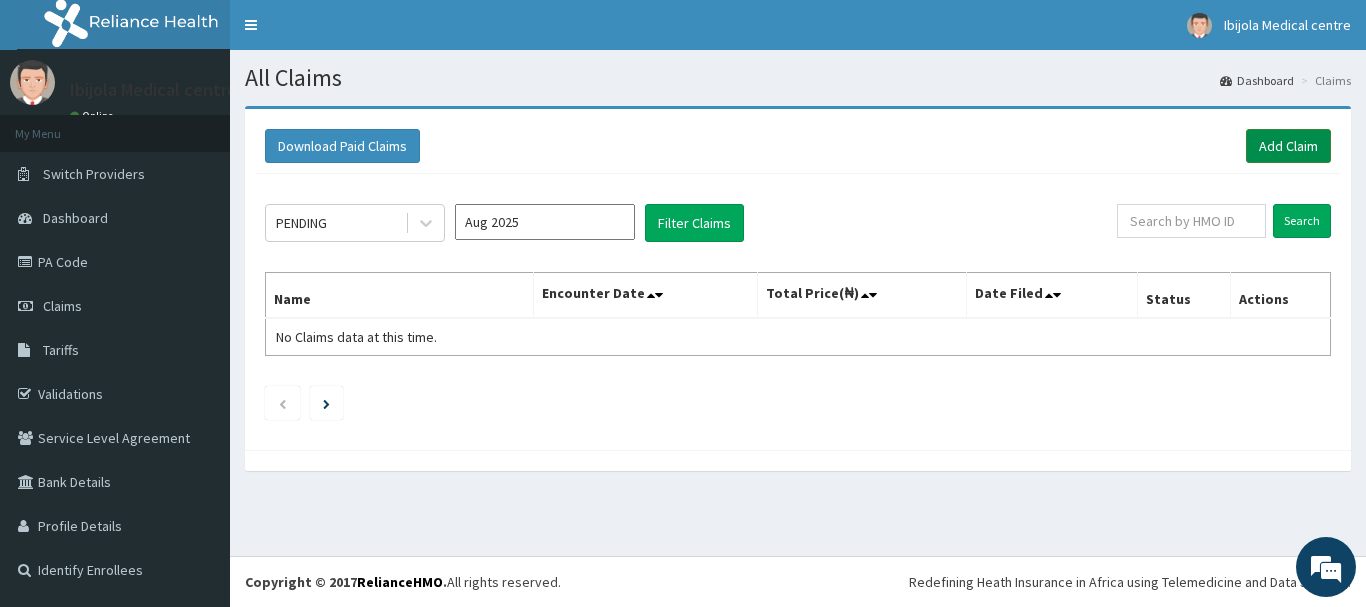 click on "Add Claim" at bounding box center [1288, 146] 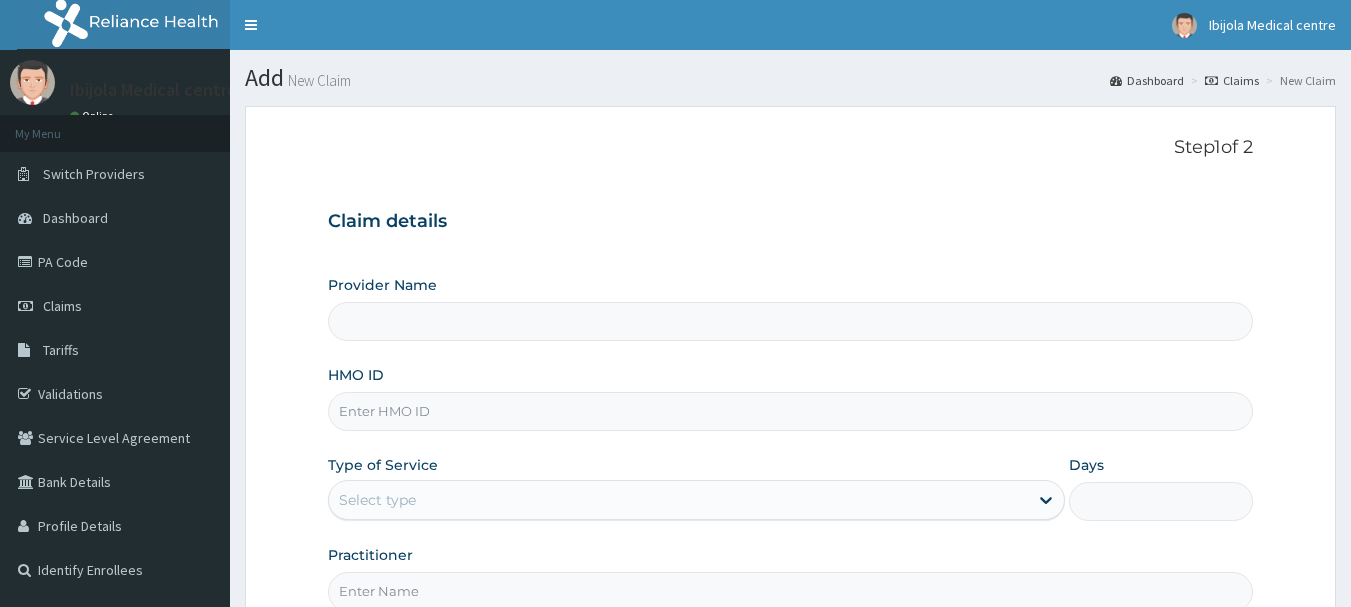 scroll, scrollTop: 0, scrollLeft: 0, axis: both 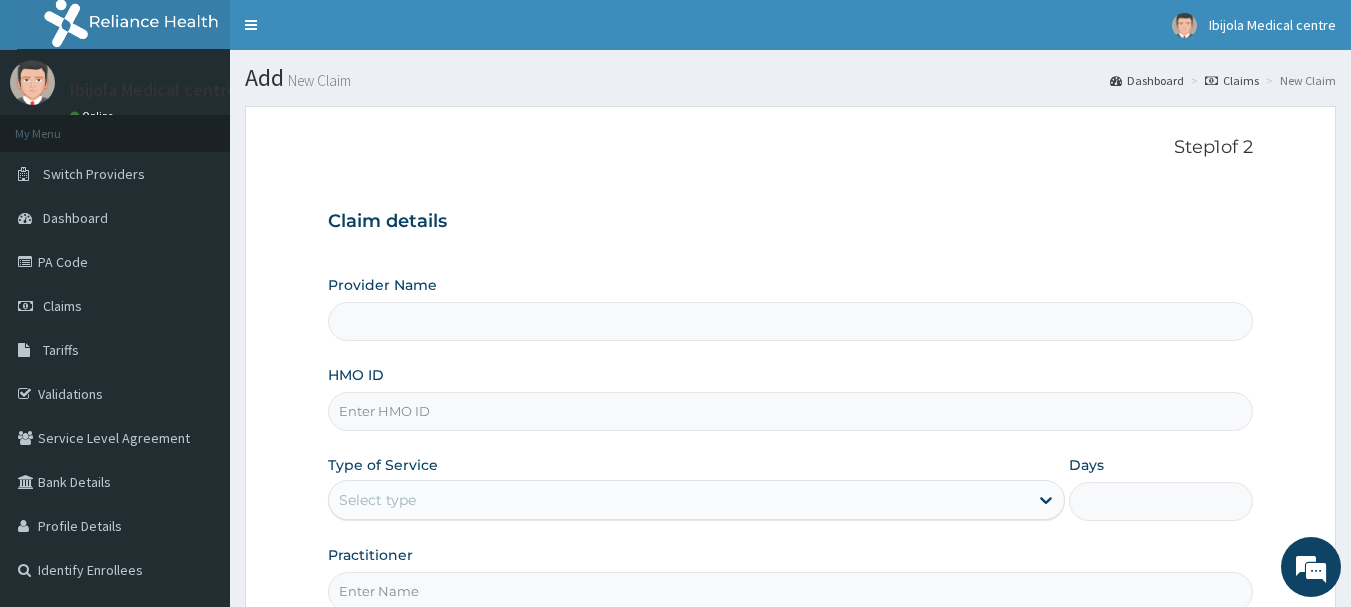 type on "Ibijola Medical center" 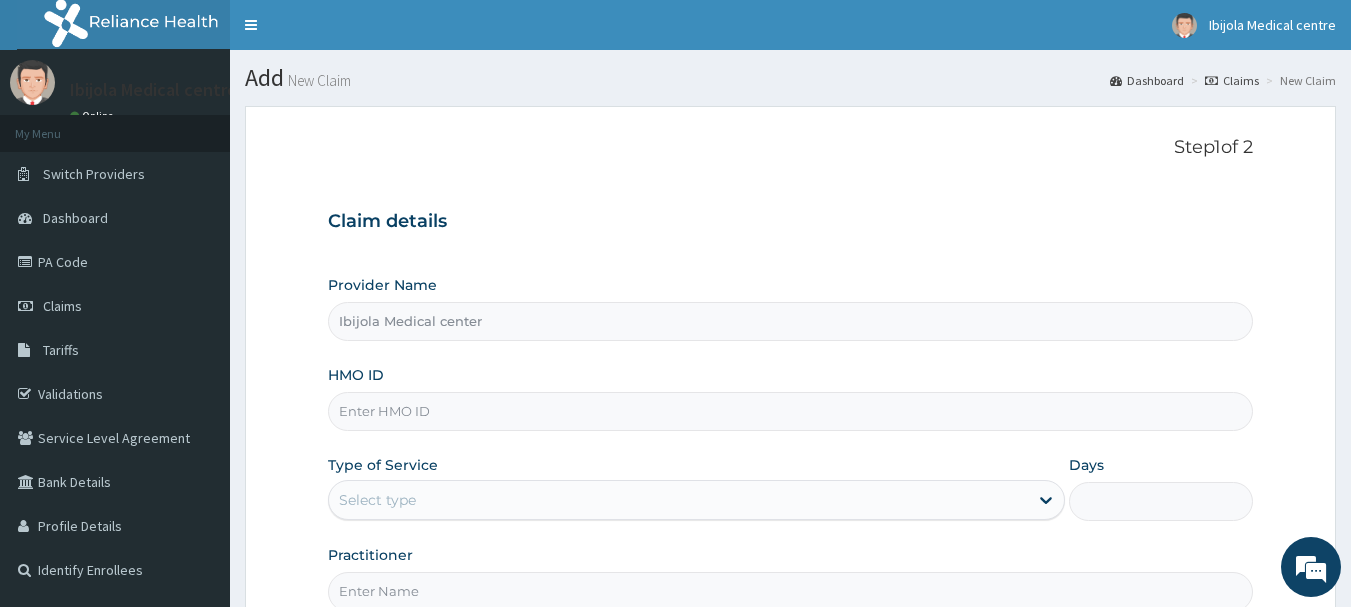 click on "HMO ID" at bounding box center (791, 411) 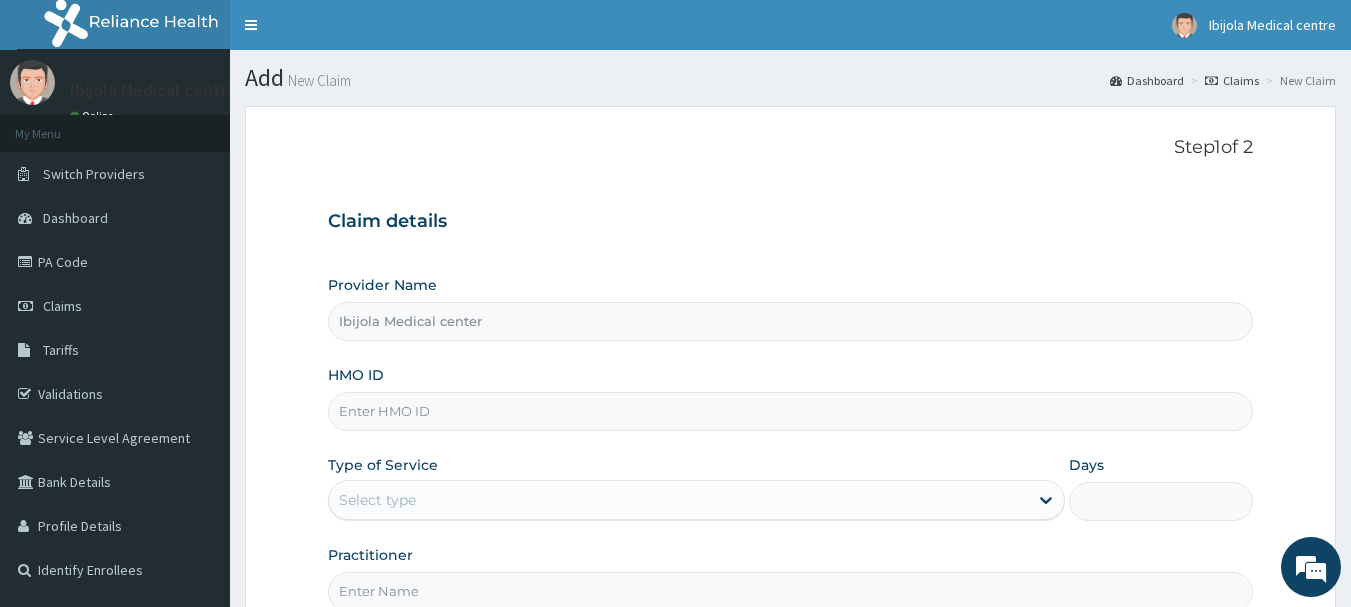 paste on "CYA/11159/A" 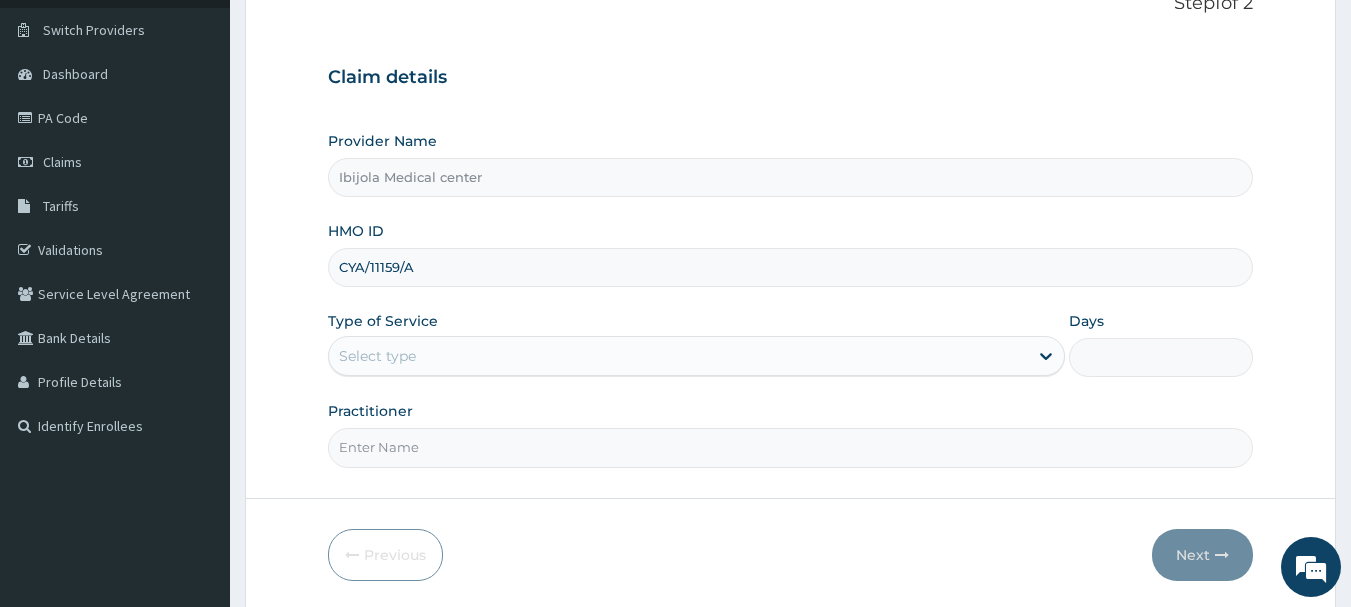 scroll, scrollTop: 200, scrollLeft: 0, axis: vertical 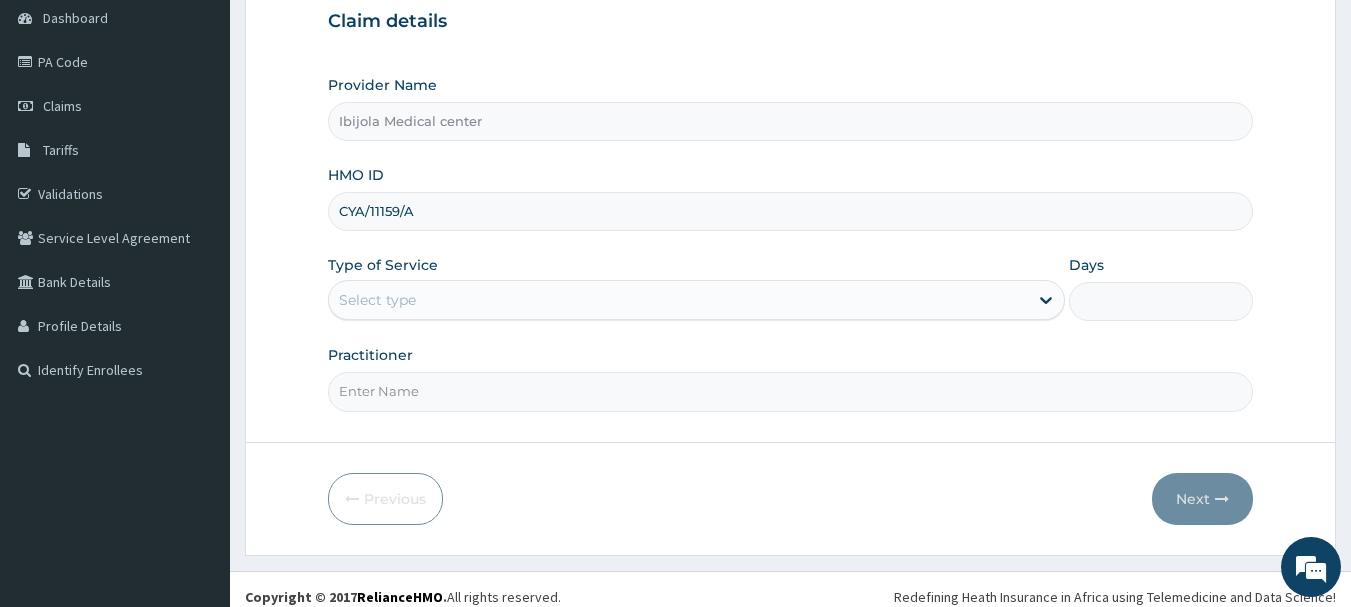 type on "CYA/11159/A" 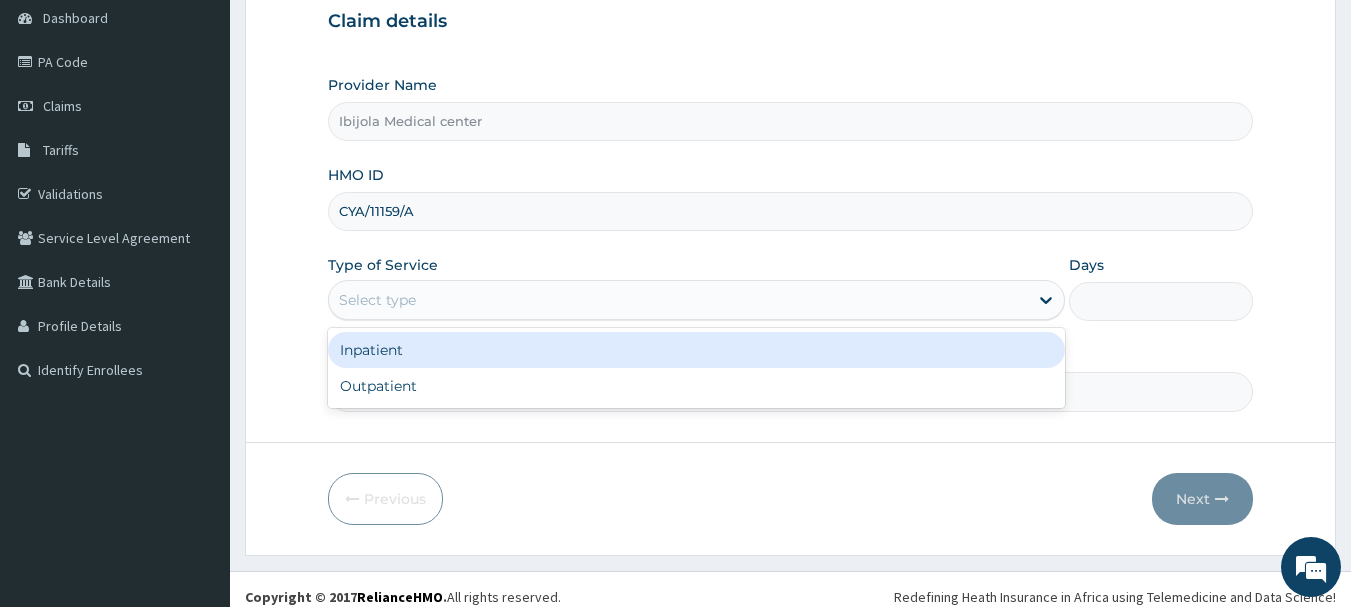 click on "Select type" at bounding box center (678, 300) 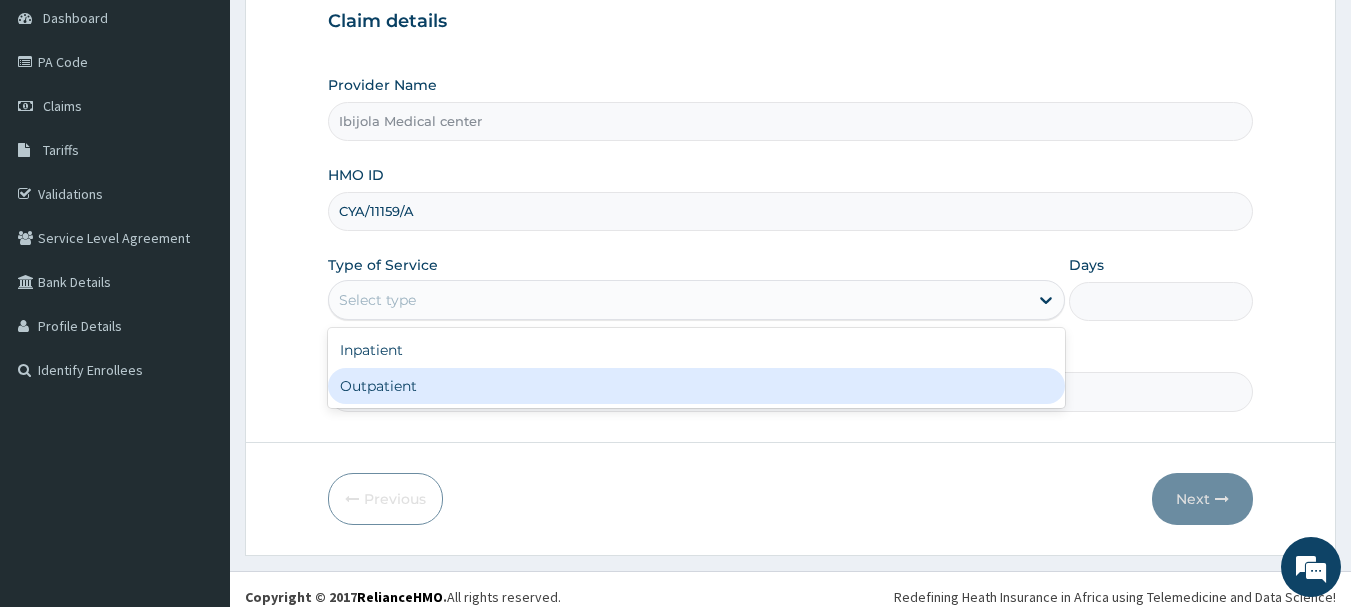 click on "Outpatient" at bounding box center (696, 386) 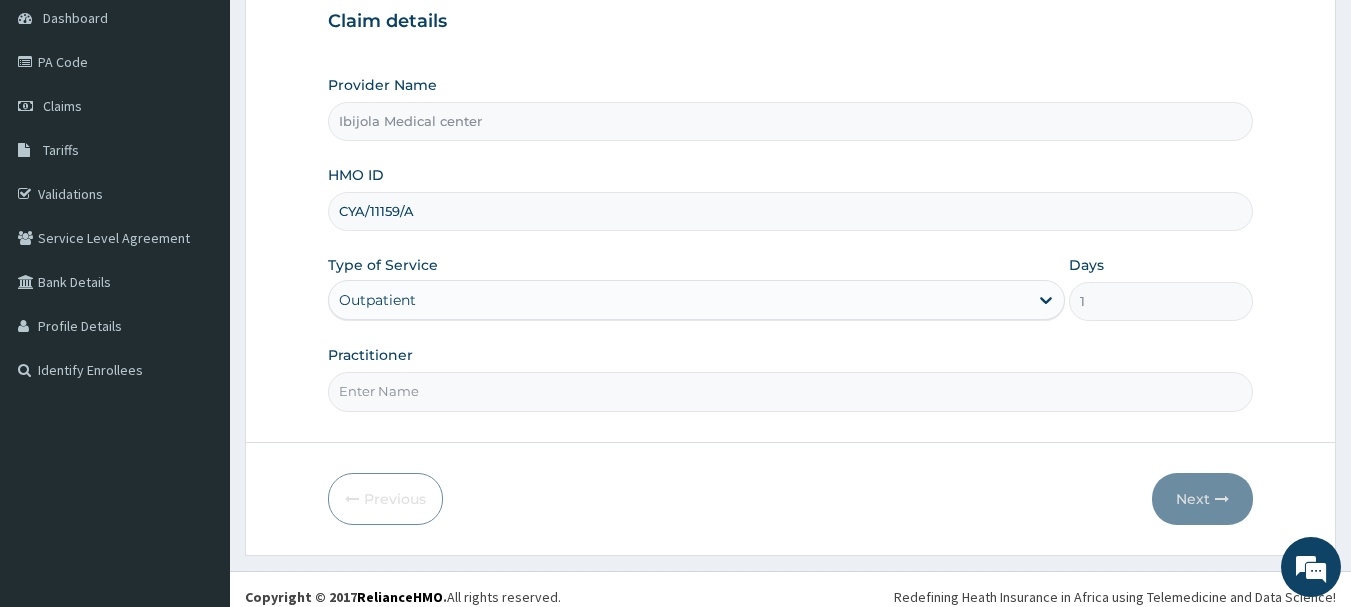 click on "Practitioner" at bounding box center [791, 391] 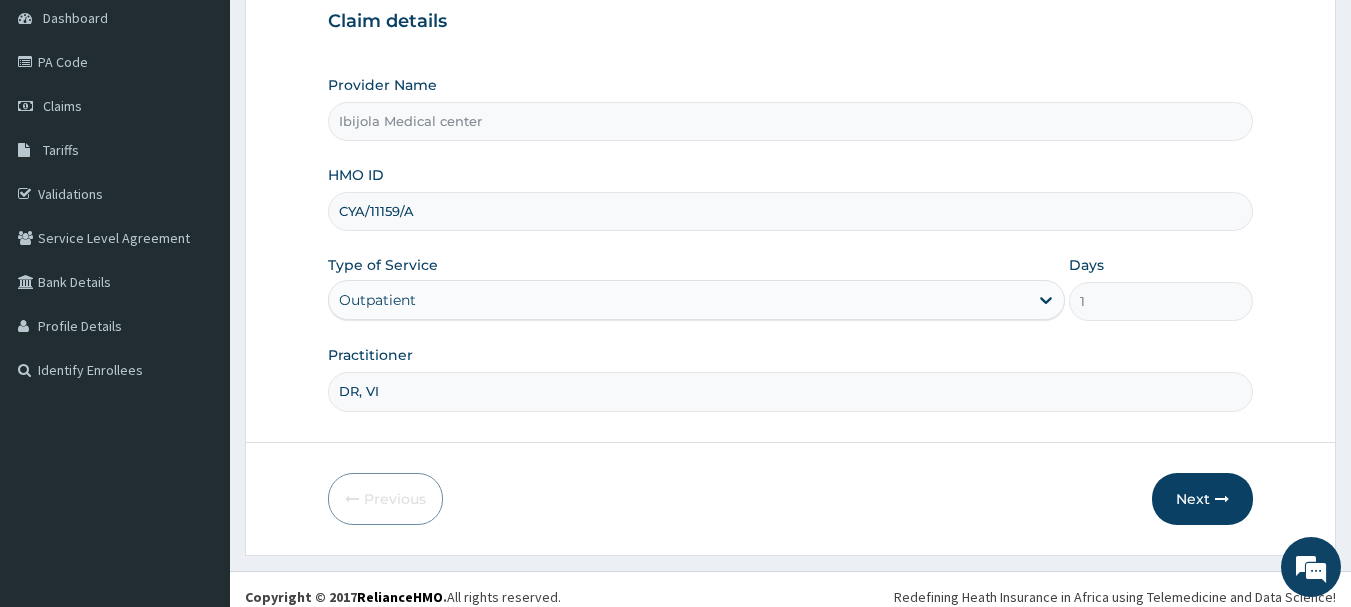 scroll, scrollTop: 0, scrollLeft: 0, axis: both 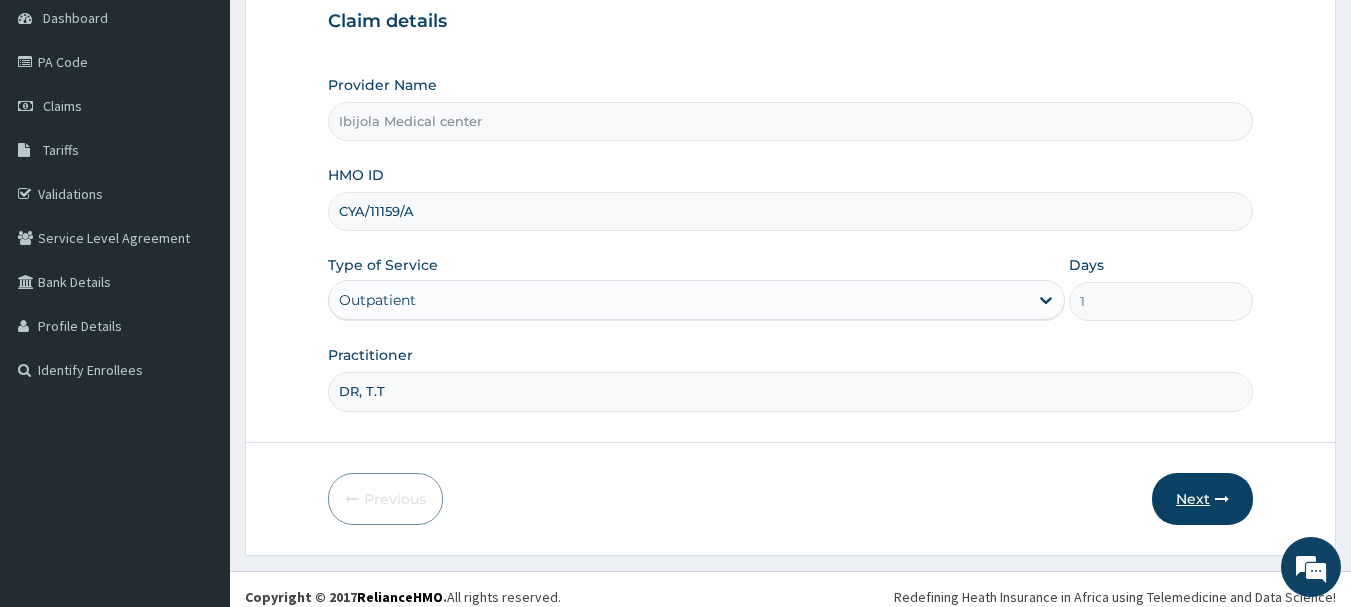 type on "DR, T.T" 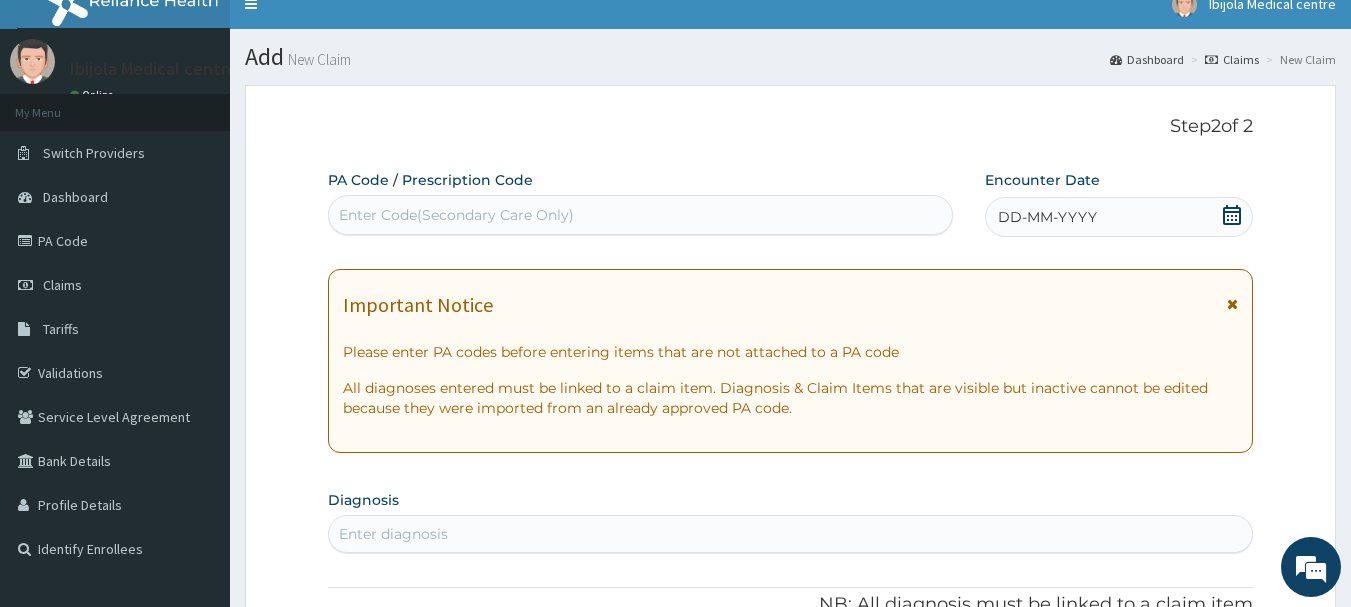 scroll, scrollTop: 0, scrollLeft: 0, axis: both 